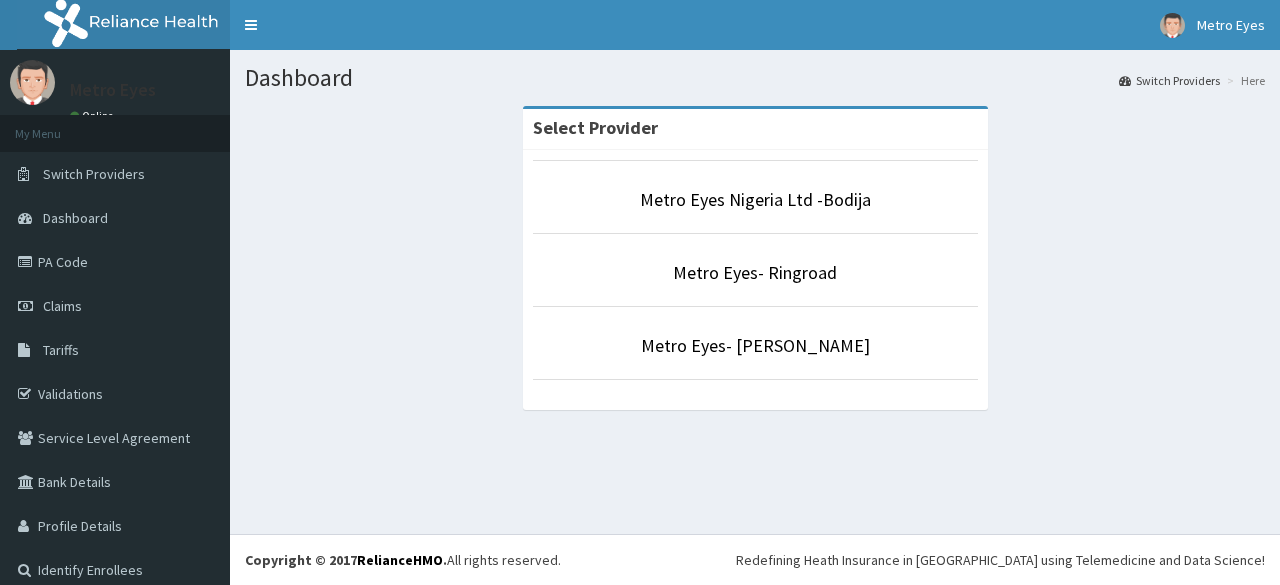 scroll, scrollTop: 0, scrollLeft: 0, axis: both 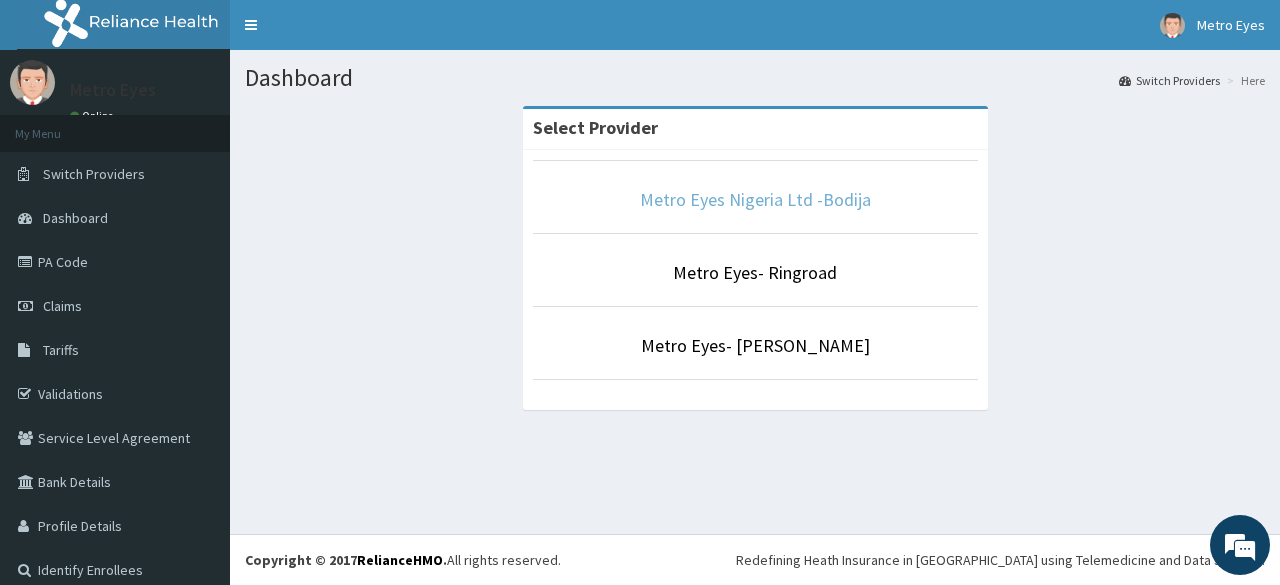 click on "Metro Eyes Nigeria Ltd -Bodija" at bounding box center [755, 199] 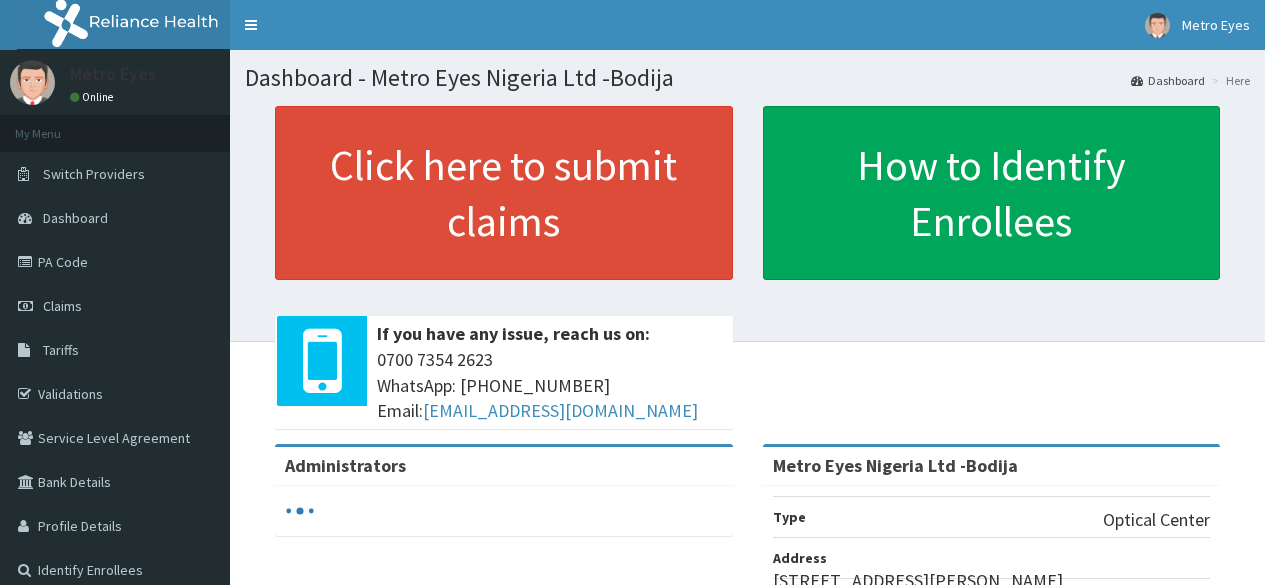 scroll, scrollTop: 0, scrollLeft: 0, axis: both 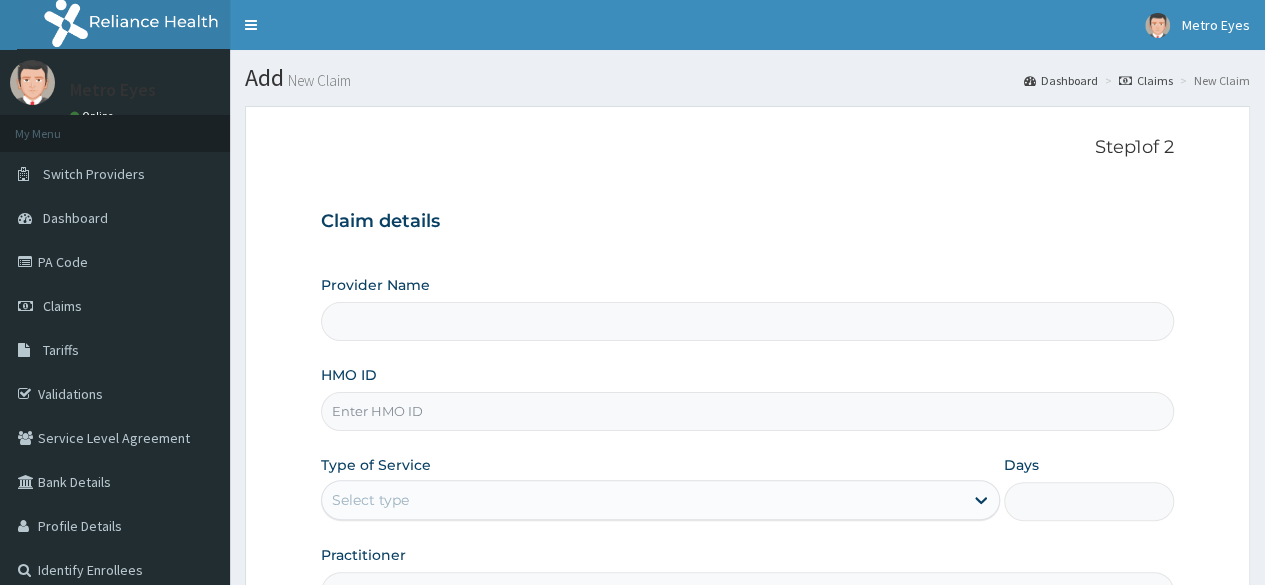 type on "Metro Eyes Nigeria Ltd -Bodija" 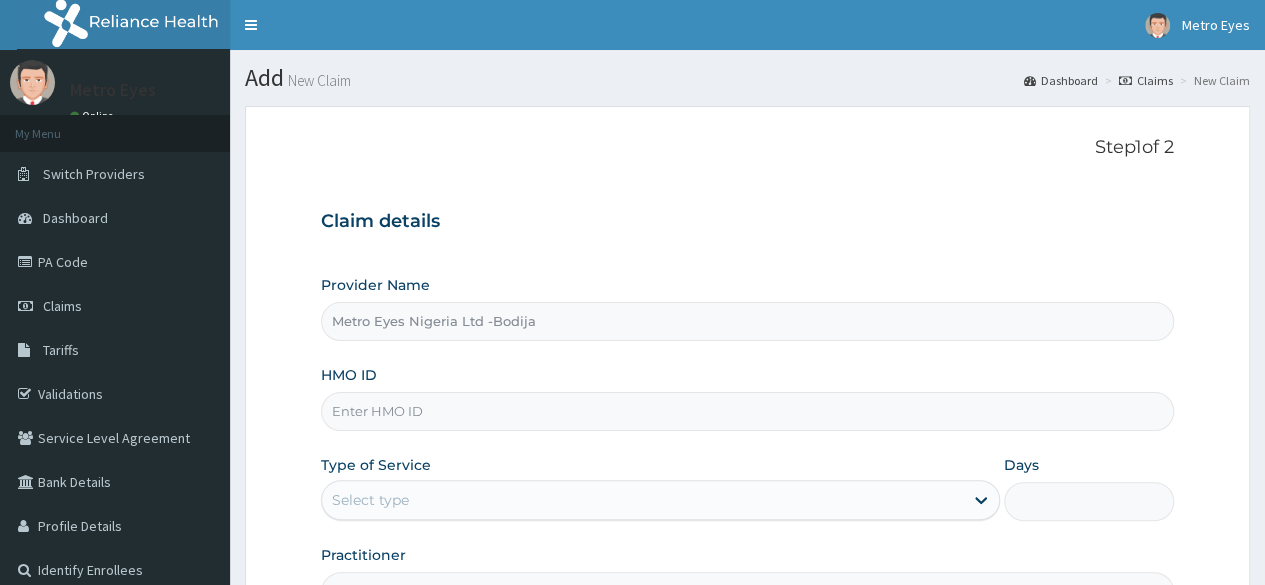 click on "HMO ID" at bounding box center (747, 411) 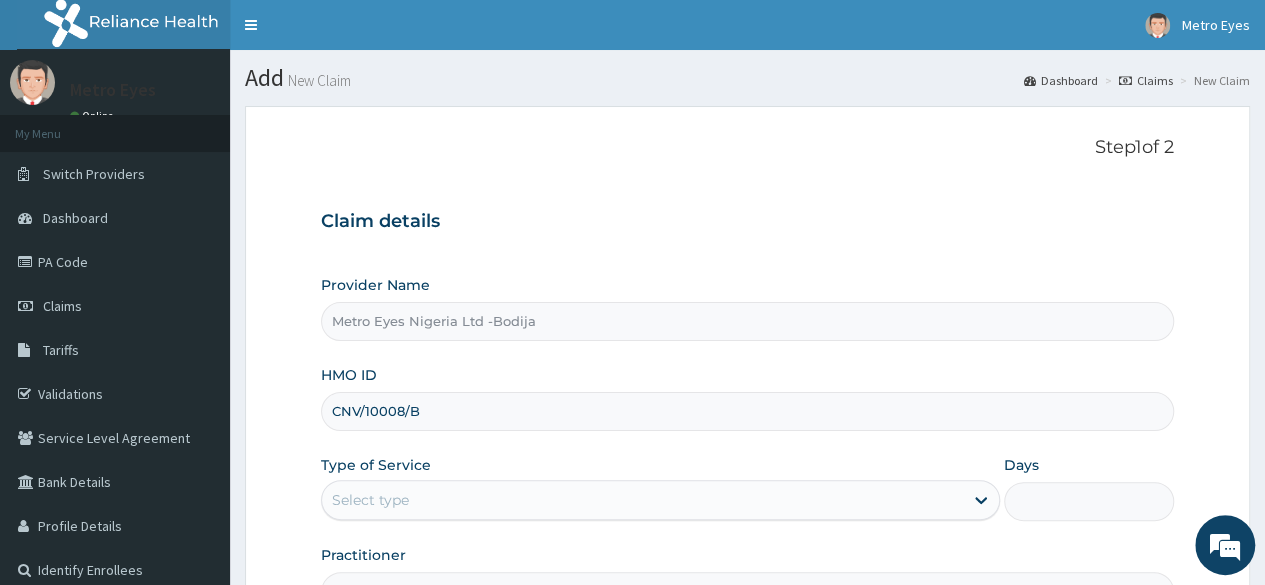 type on "CNV/10008/B" 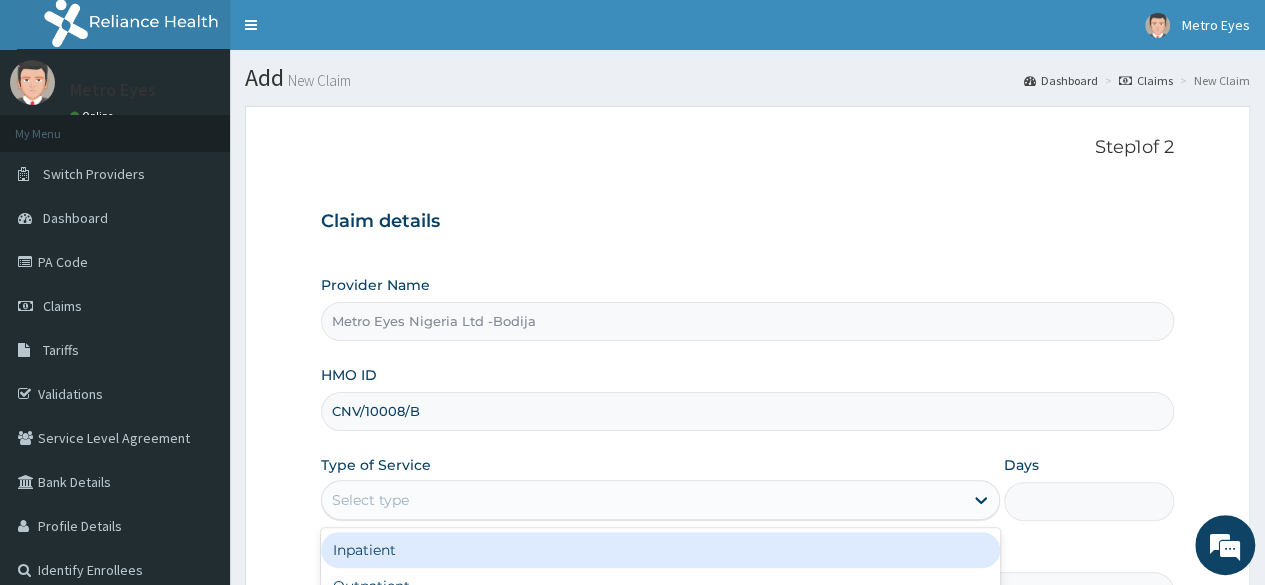 click on "Select type" at bounding box center (642, 500) 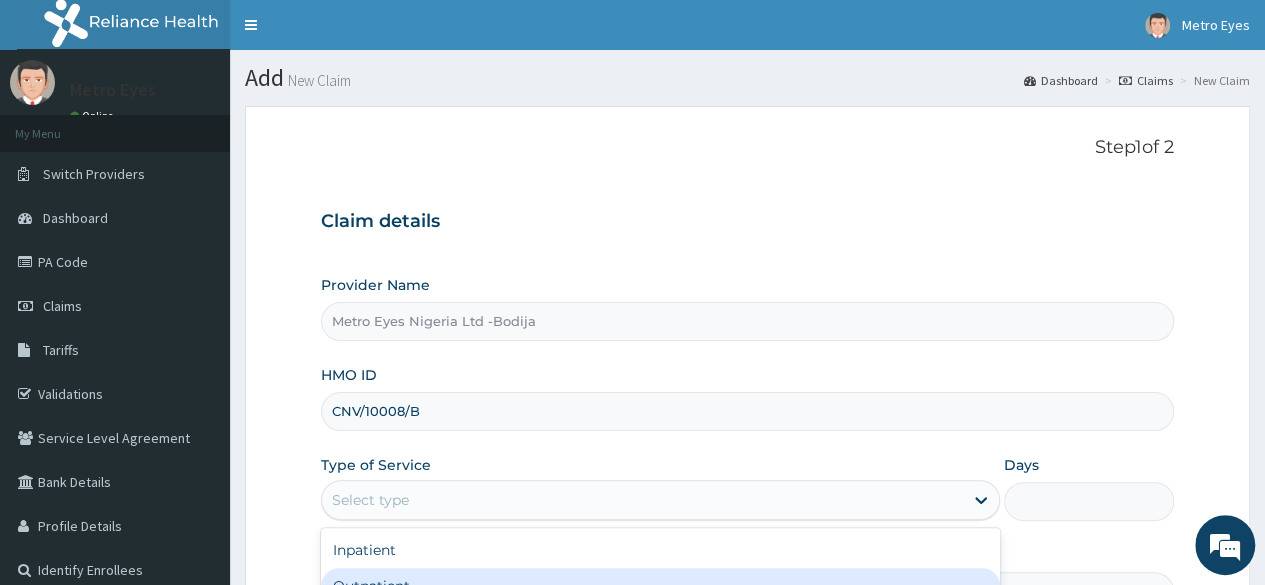 click on "Outpatient" at bounding box center (660, 586) 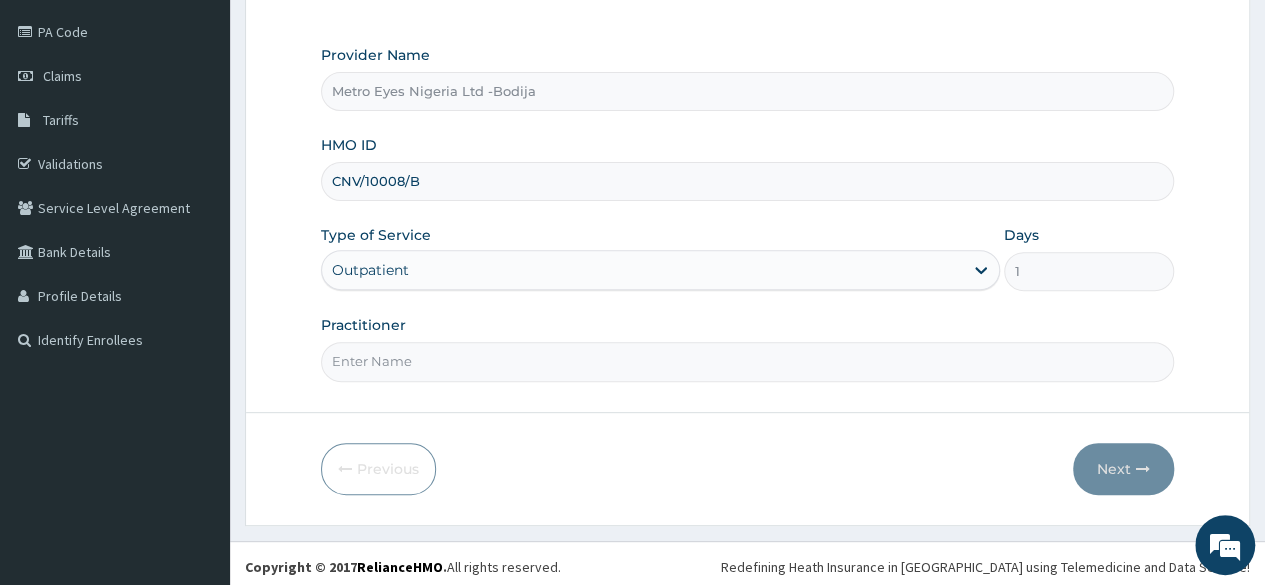 scroll, scrollTop: 232, scrollLeft: 0, axis: vertical 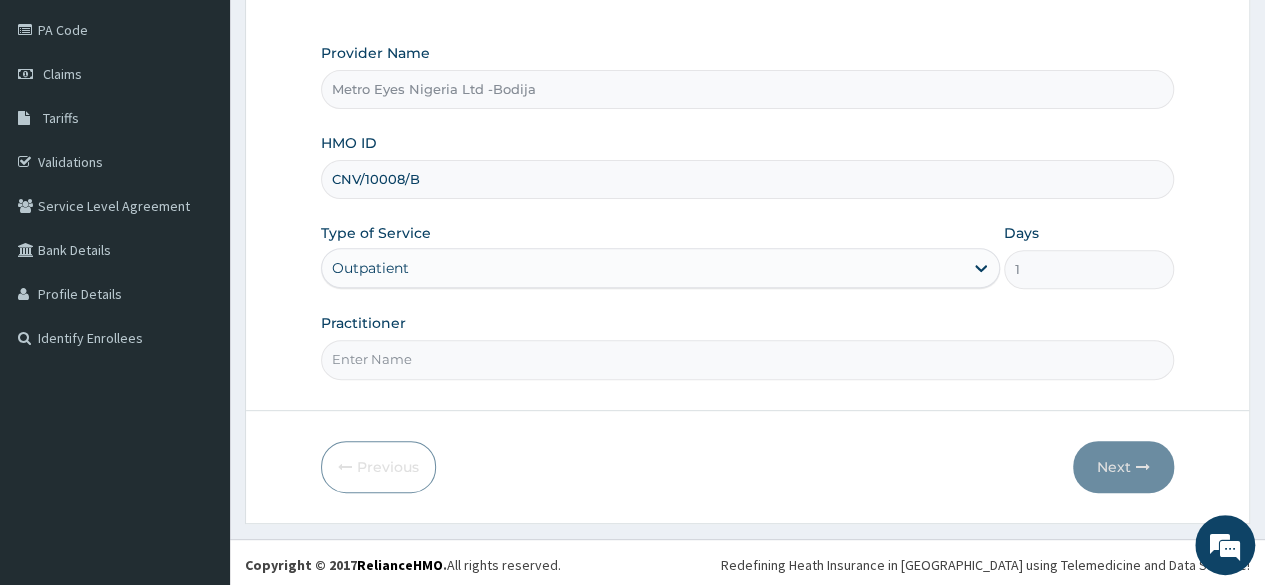 click on "Practitioner" at bounding box center [747, 359] 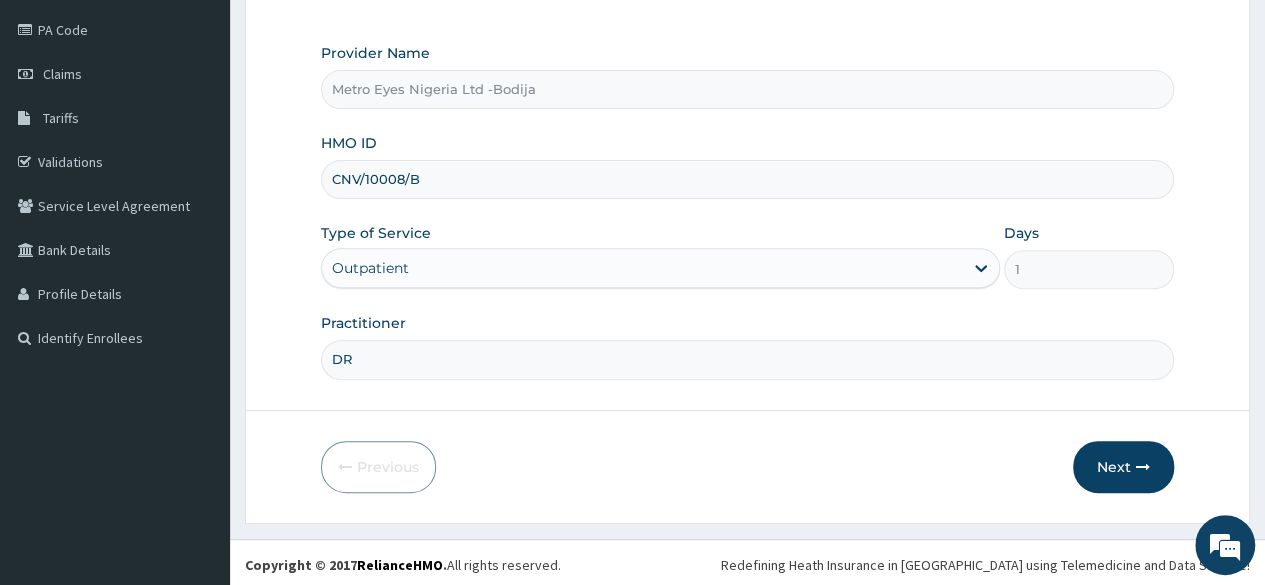 scroll, scrollTop: 0, scrollLeft: 0, axis: both 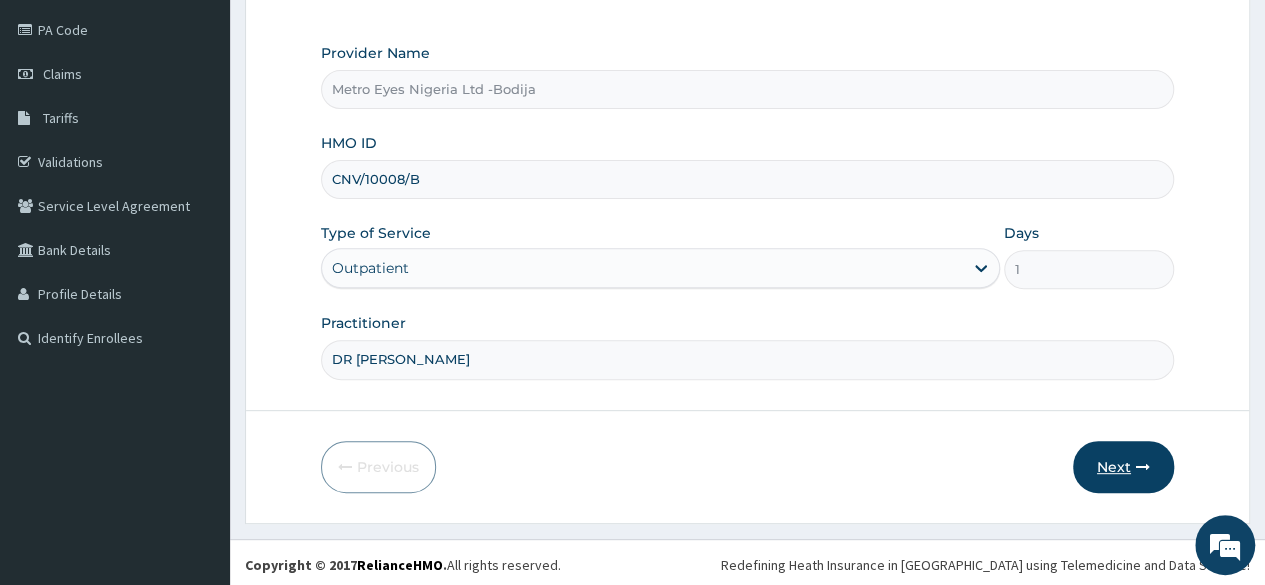 type on "DR [PERSON_NAME]" 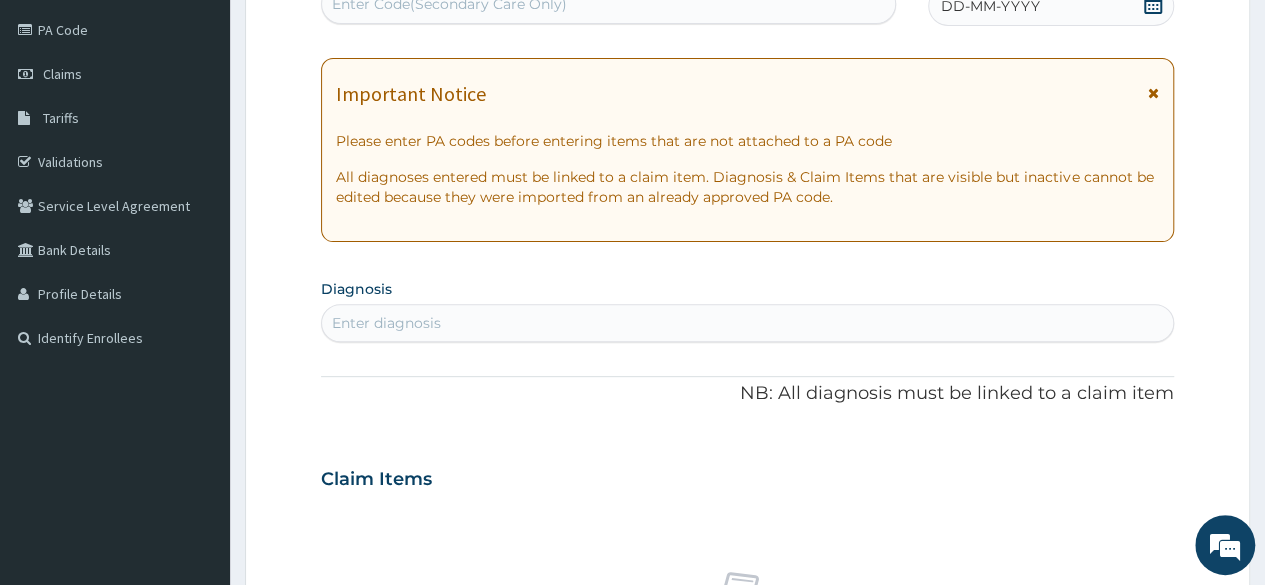 scroll, scrollTop: 0, scrollLeft: 0, axis: both 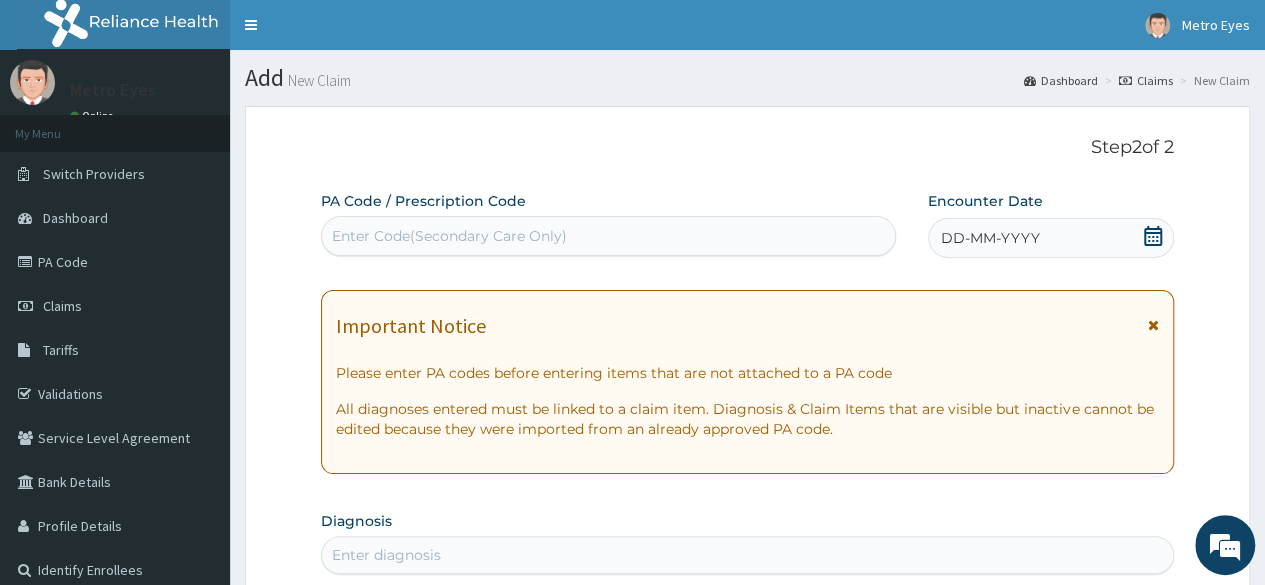 click on "Enter Code(Secondary Care Only)" at bounding box center [608, 236] 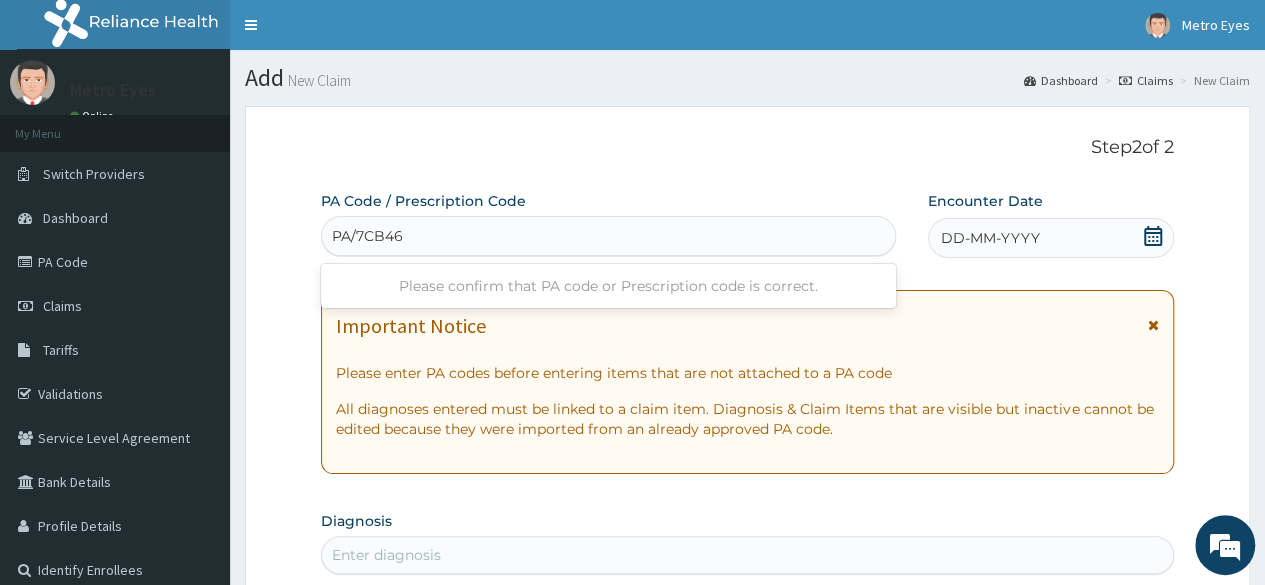 type on "PA/7CB46D" 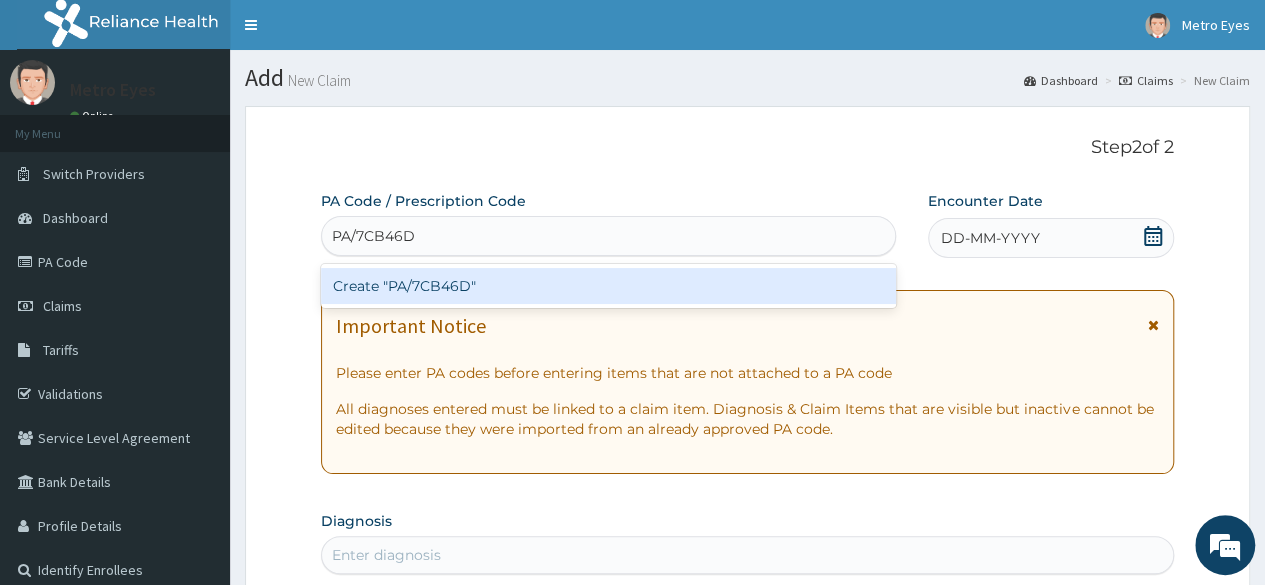 click on "Create "PA/7CB46D"" at bounding box center (608, 286) 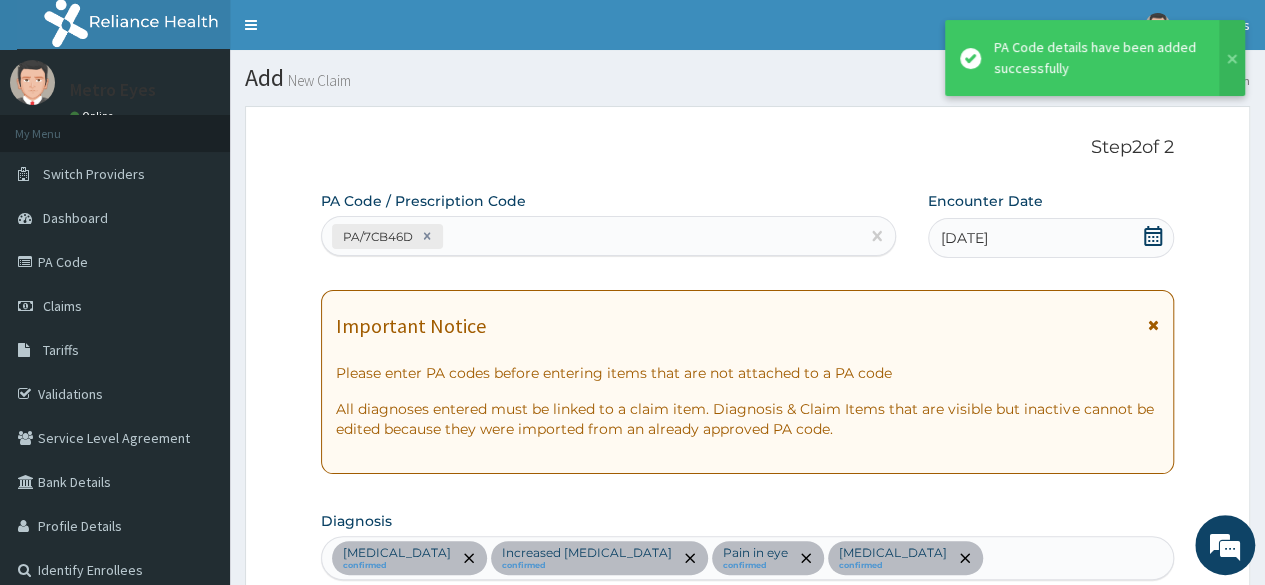 scroll, scrollTop: 1257, scrollLeft: 0, axis: vertical 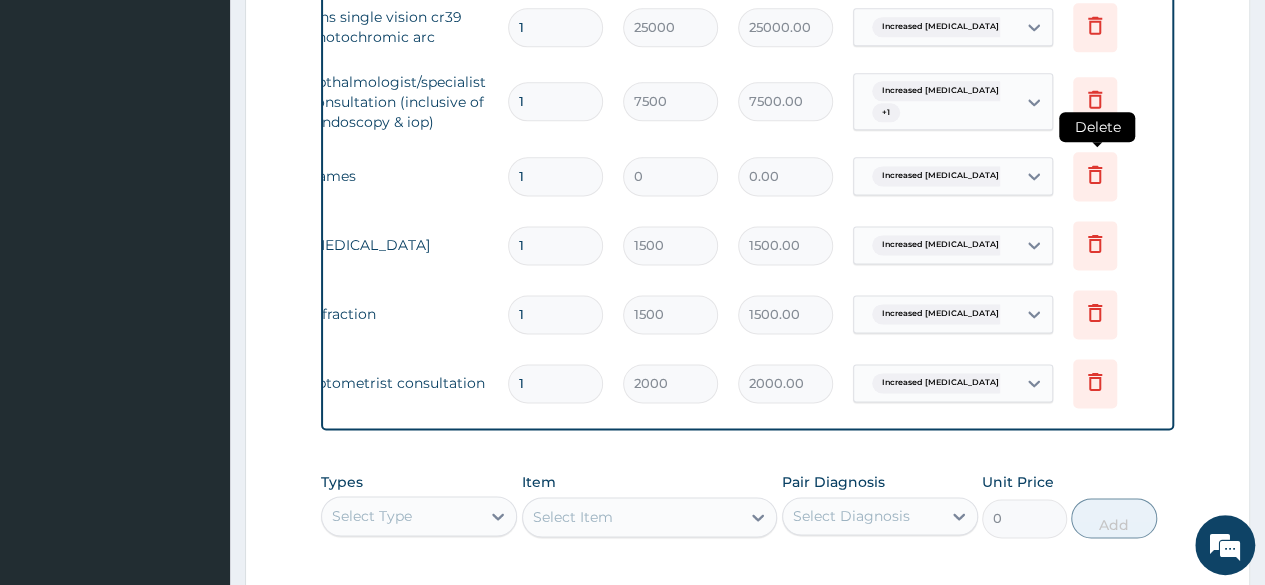 click 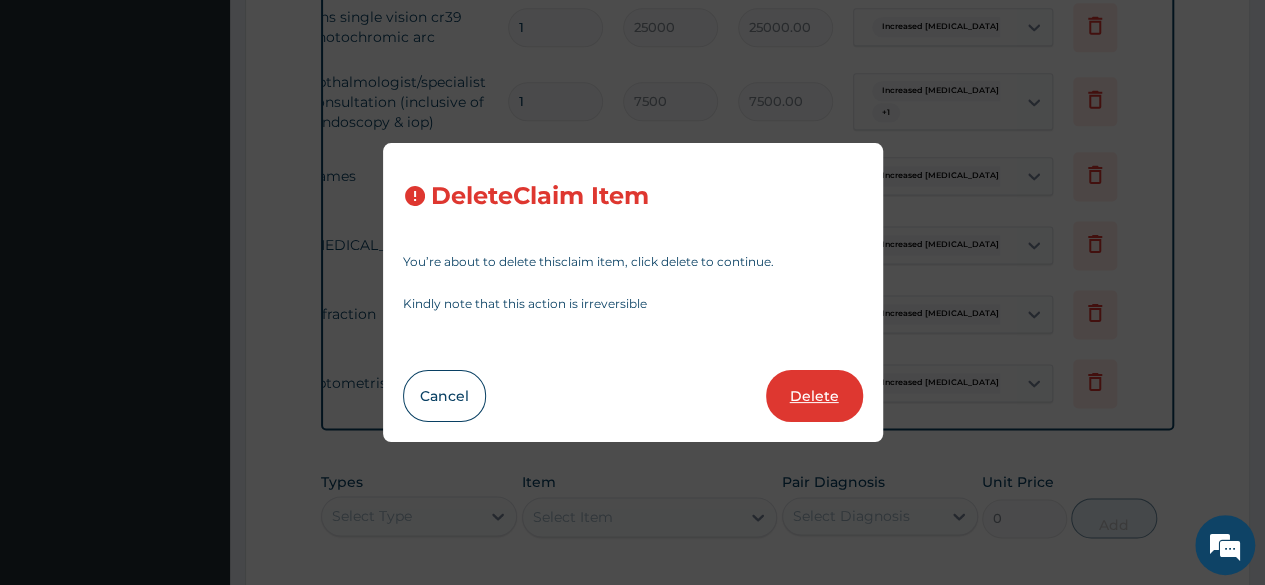 click on "Delete" at bounding box center (814, 396) 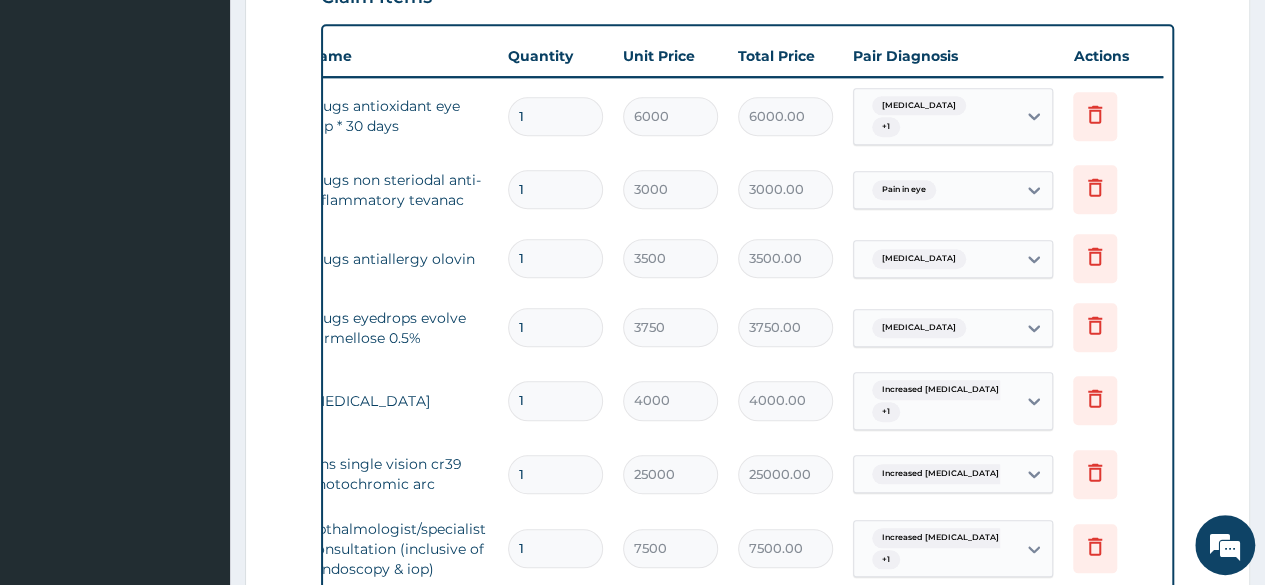 scroll, scrollTop: 697, scrollLeft: 0, axis: vertical 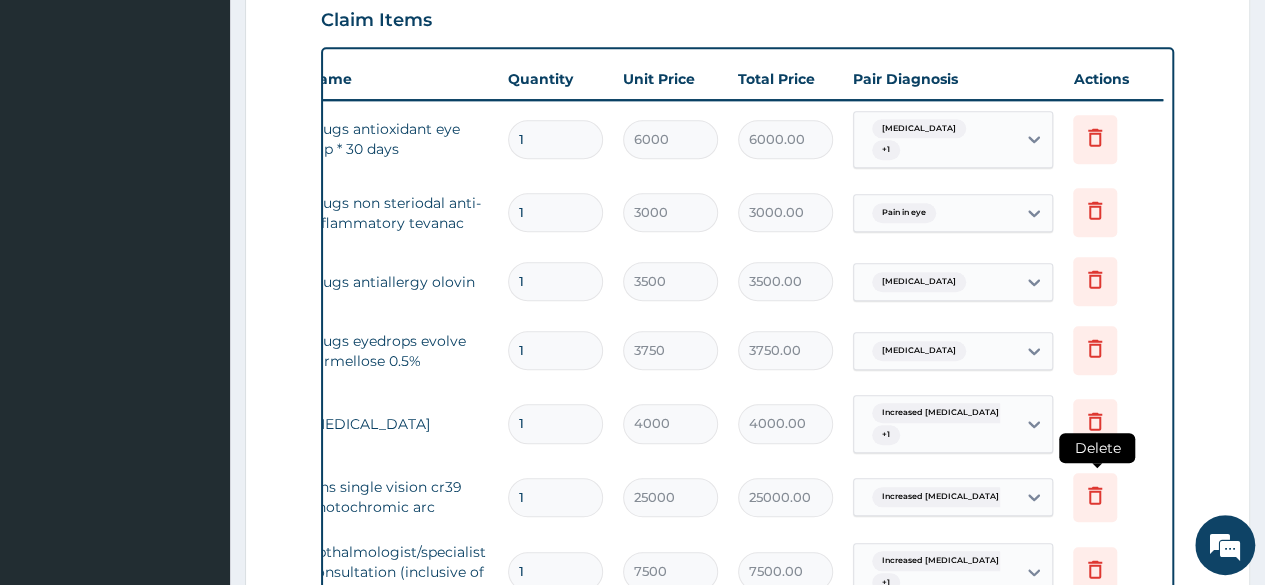 click 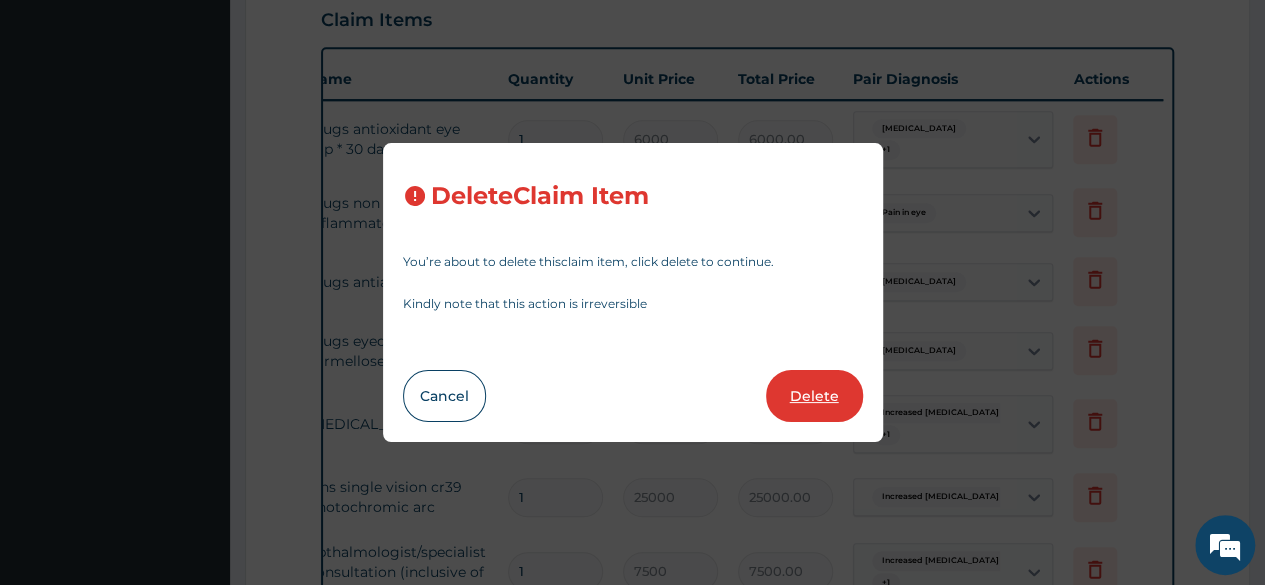 click on "Delete" at bounding box center [814, 396] 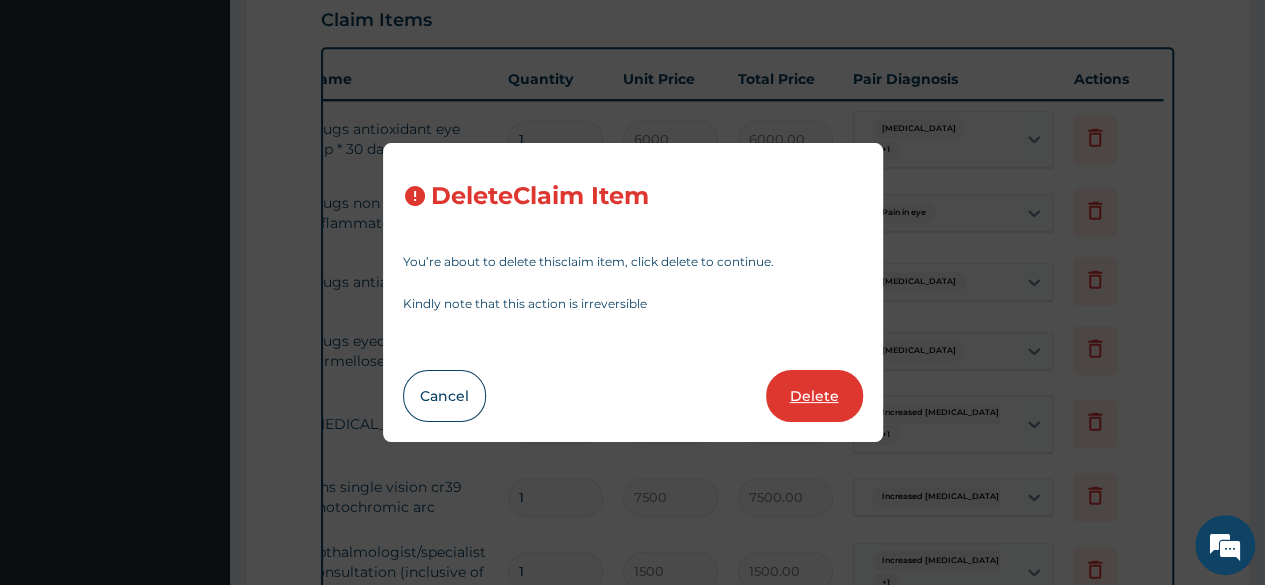 type on "2000" 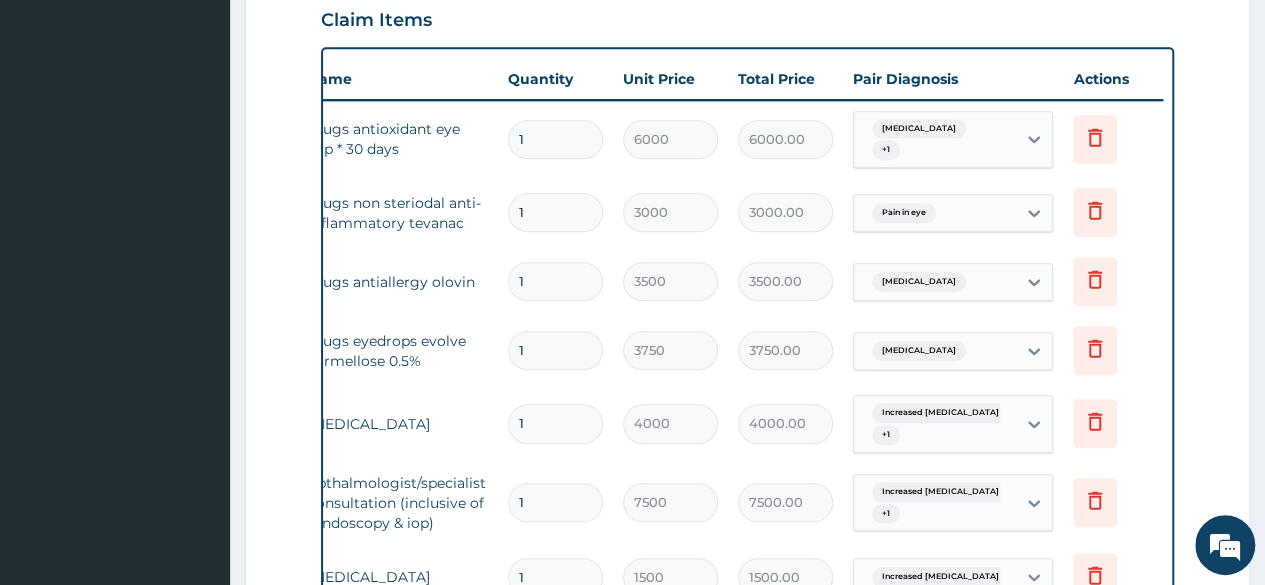 scroll, scrollTop: 1209, scrollLeft: 0, axis: vertical 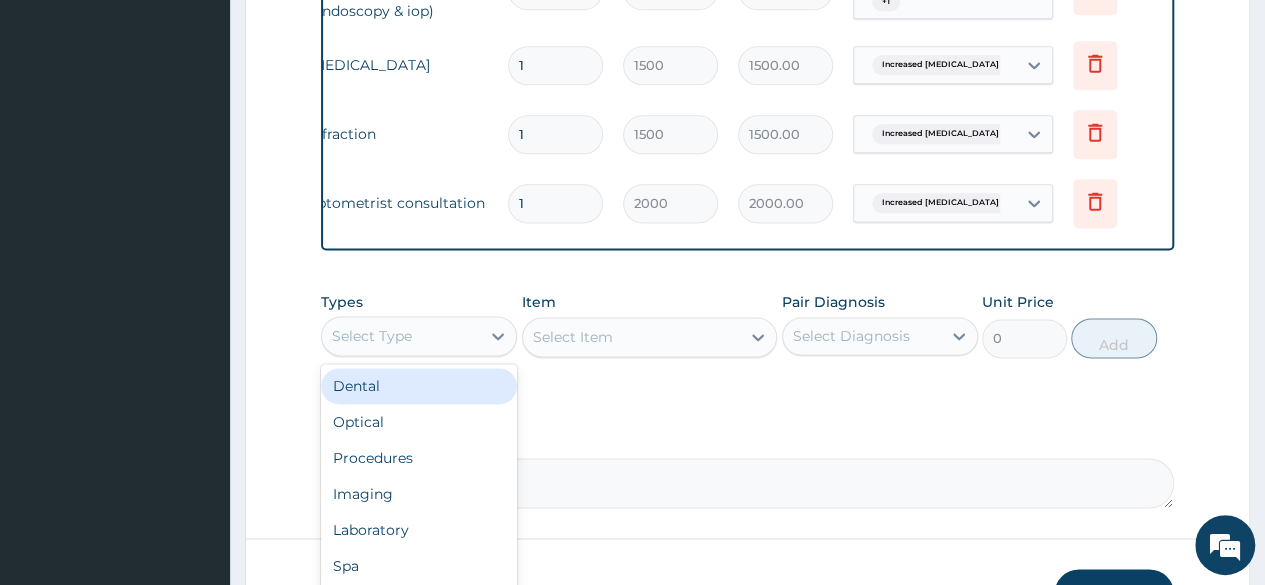 click on "Select Type" at bounding box center (372, 336) 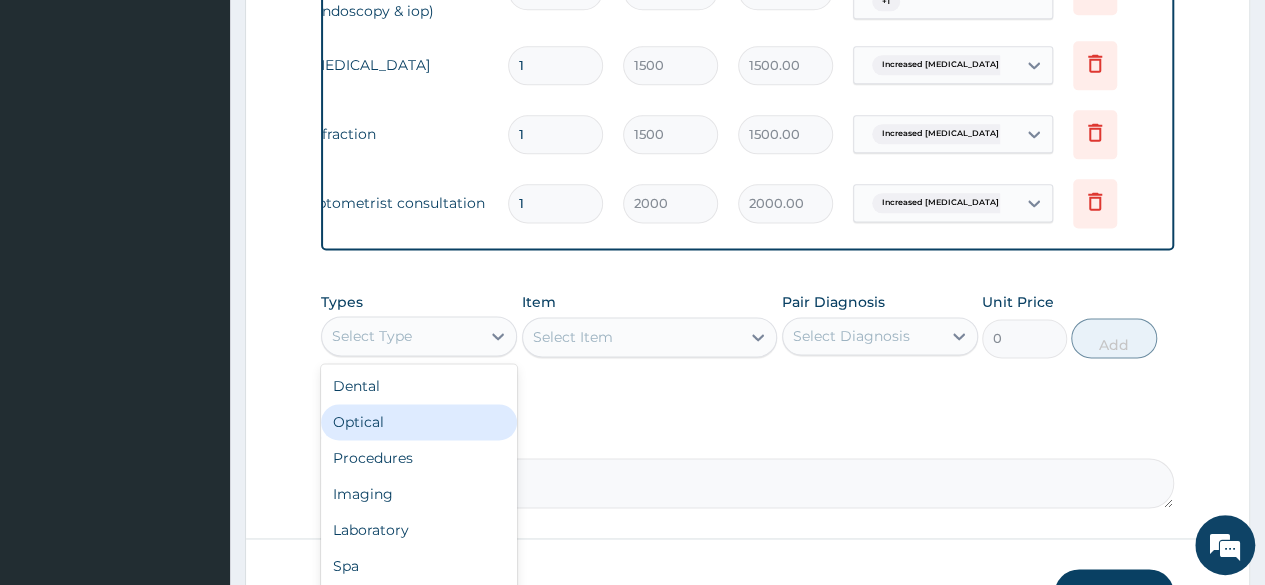 click on "Optical" at bounding box center [419, 422] 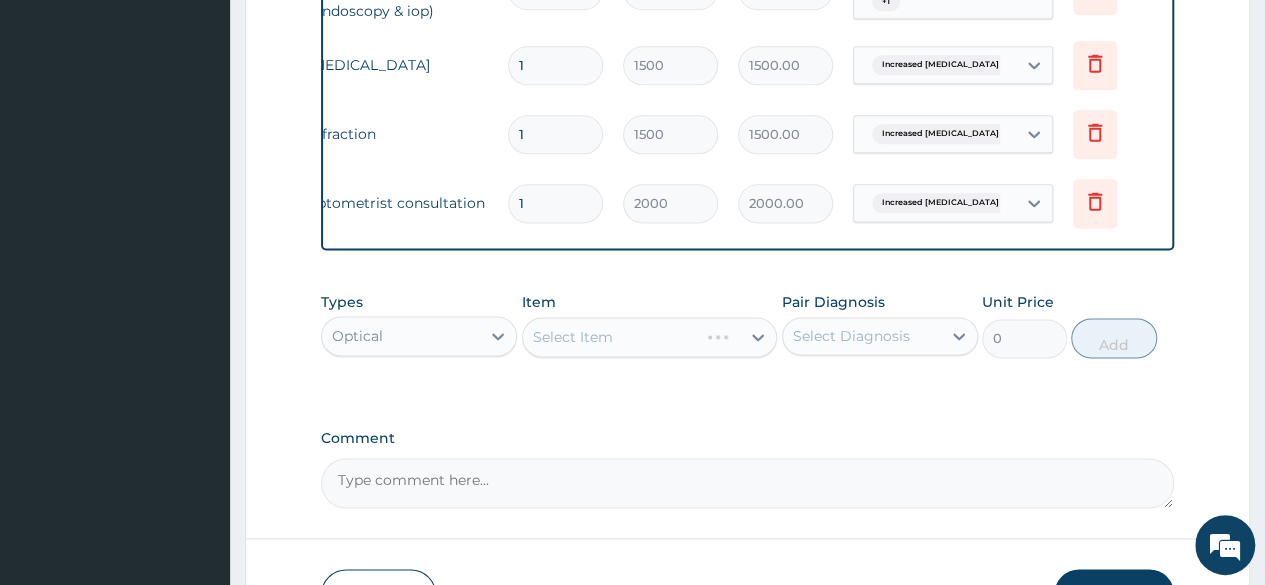 click on "Select Item" at bounding box center [650, 337] 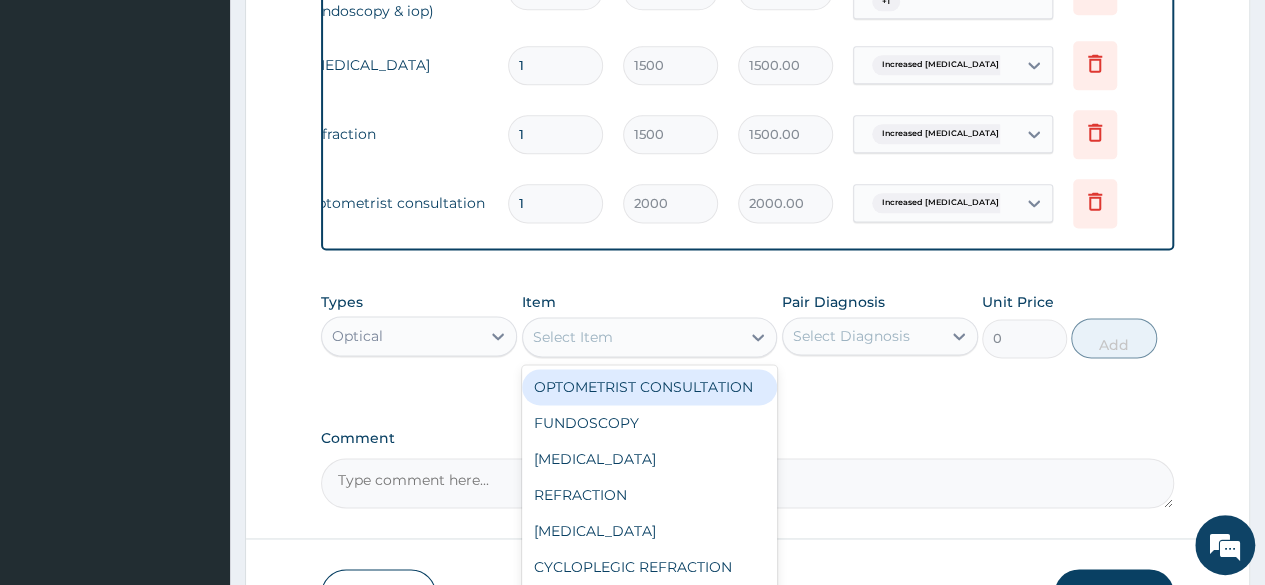 click on "Select Item" at bounding box center (632, 337) 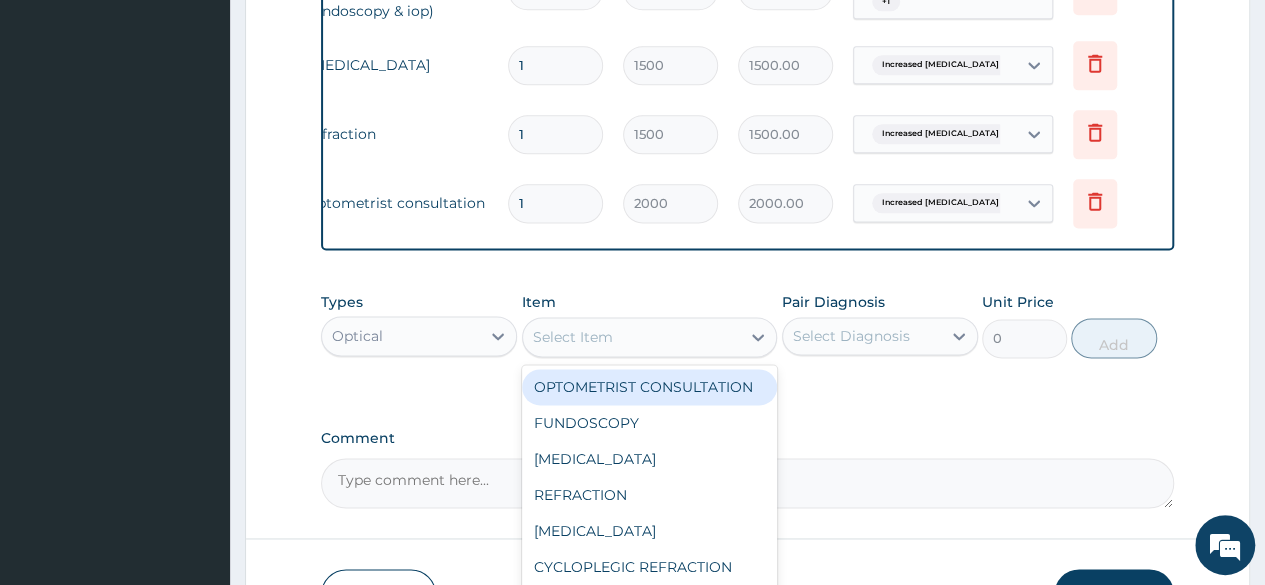 type on "C" 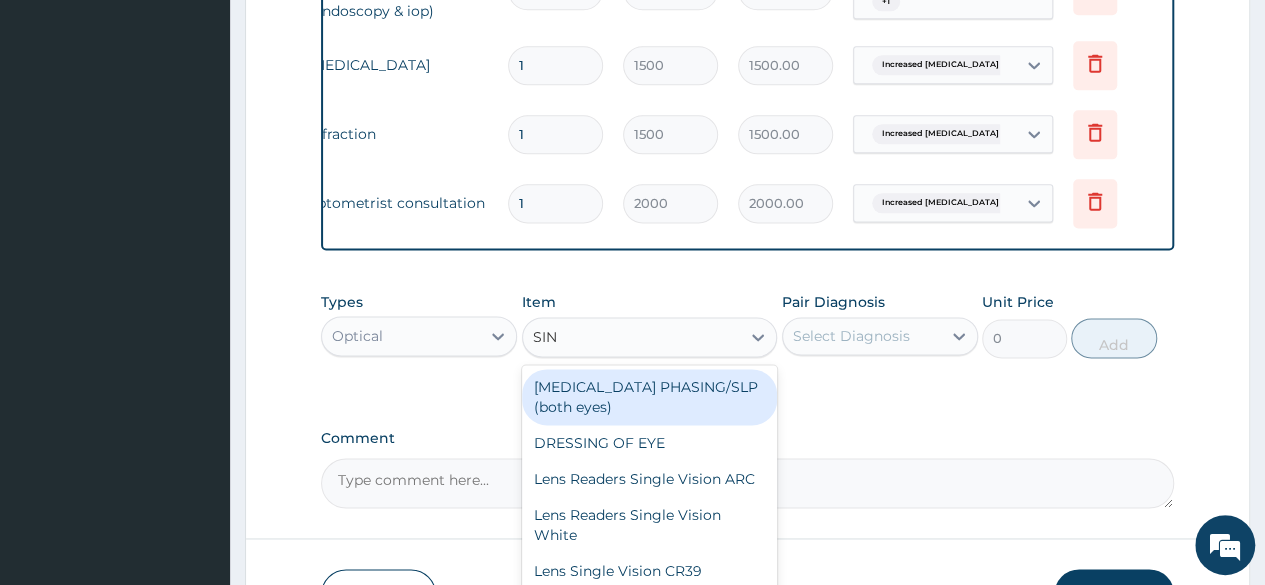 type on "SING" 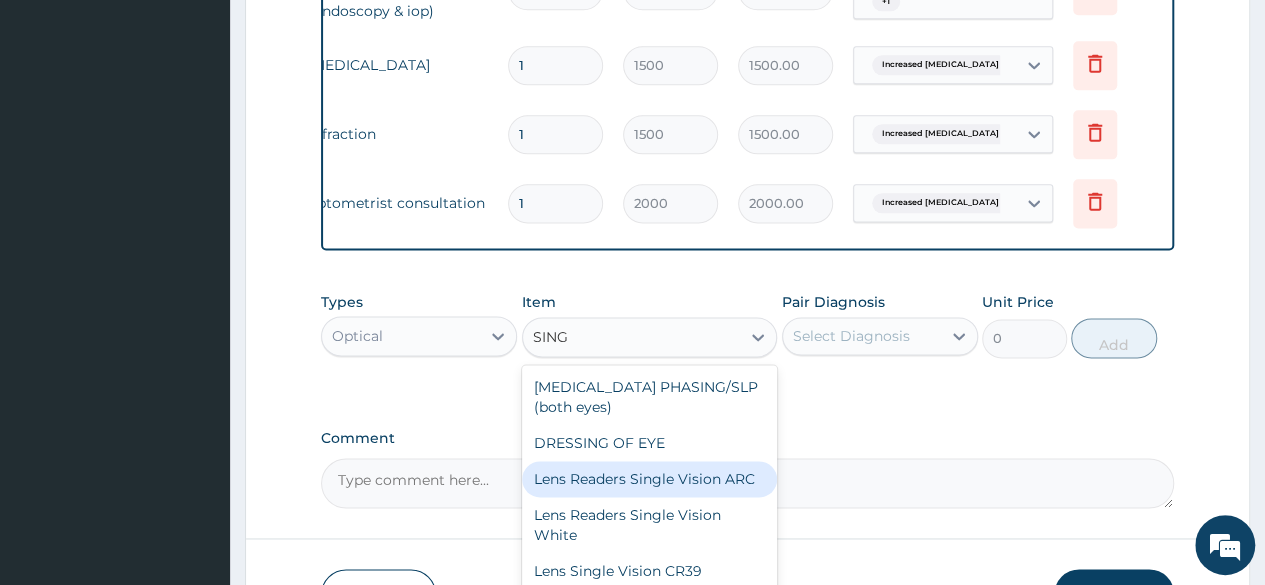 click on "Lens Readers Single Vision ARC" at bounding box center [650, 479] 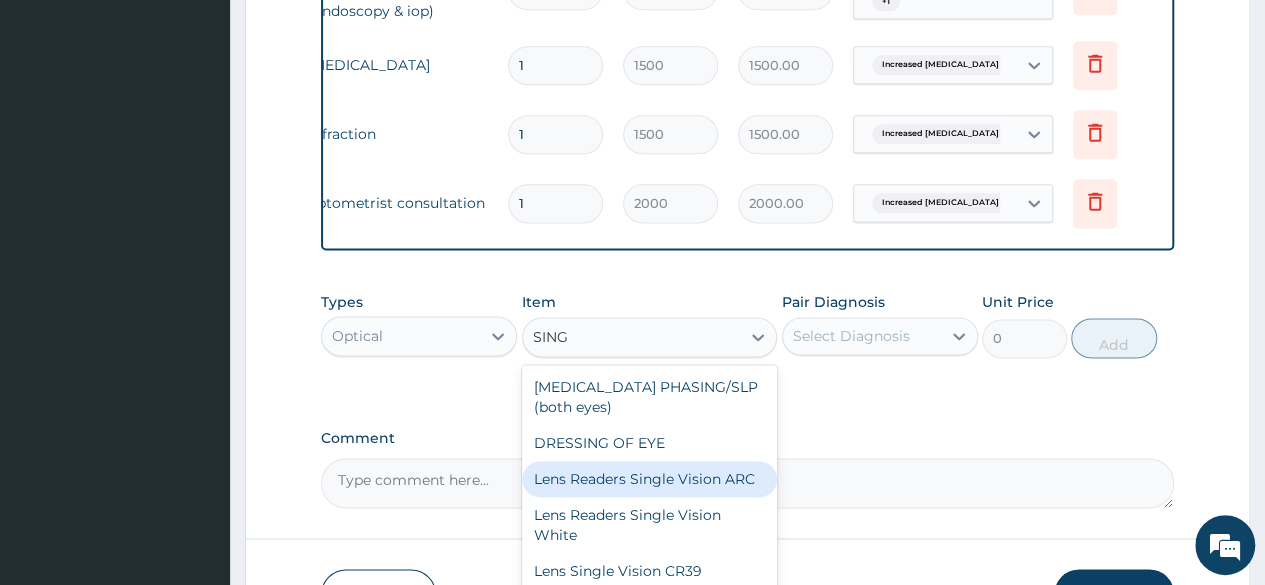 type 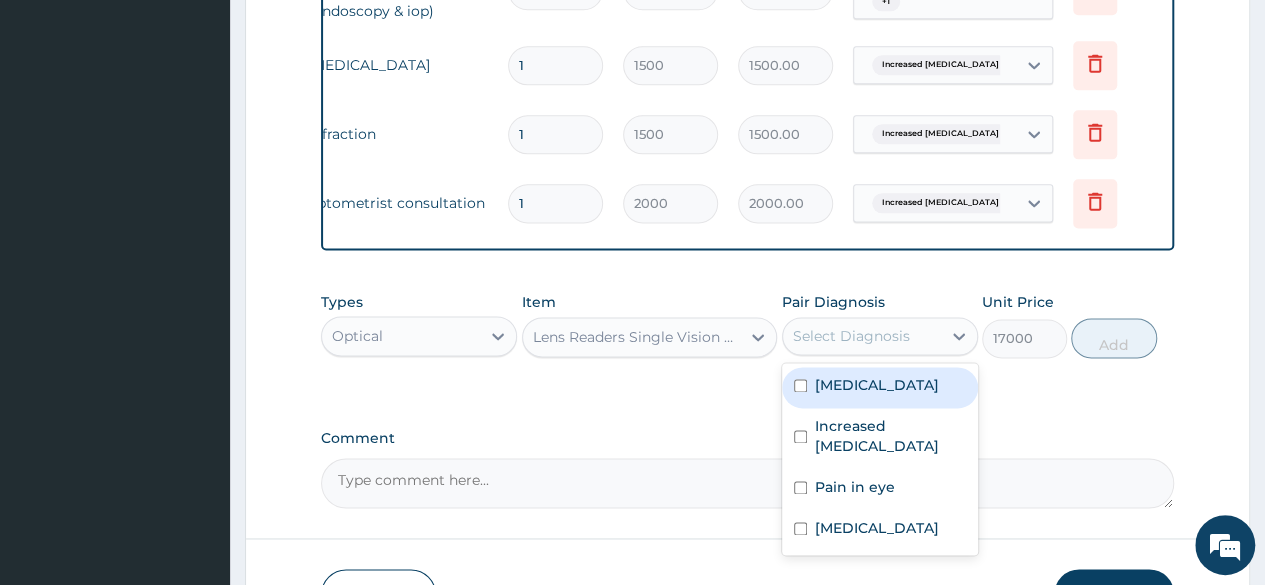 click on "Select Diagnosis" at bounding box center (862, 336) 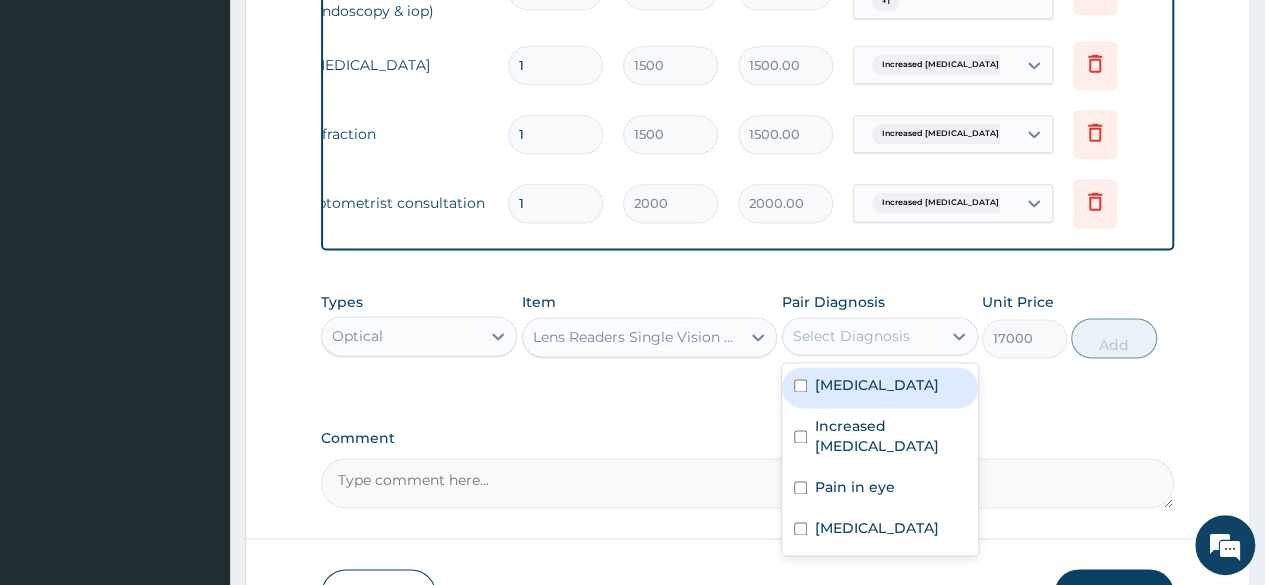 click on "[MEDICAL_DATA]" at bounding box center [877, 385] 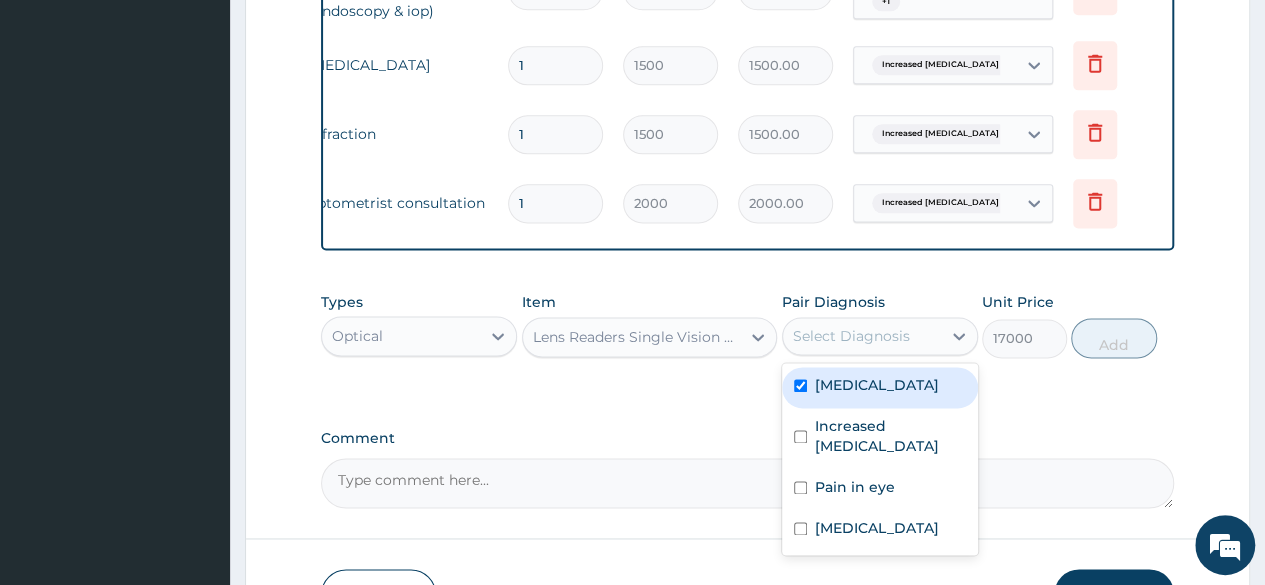 checkbox on "true" 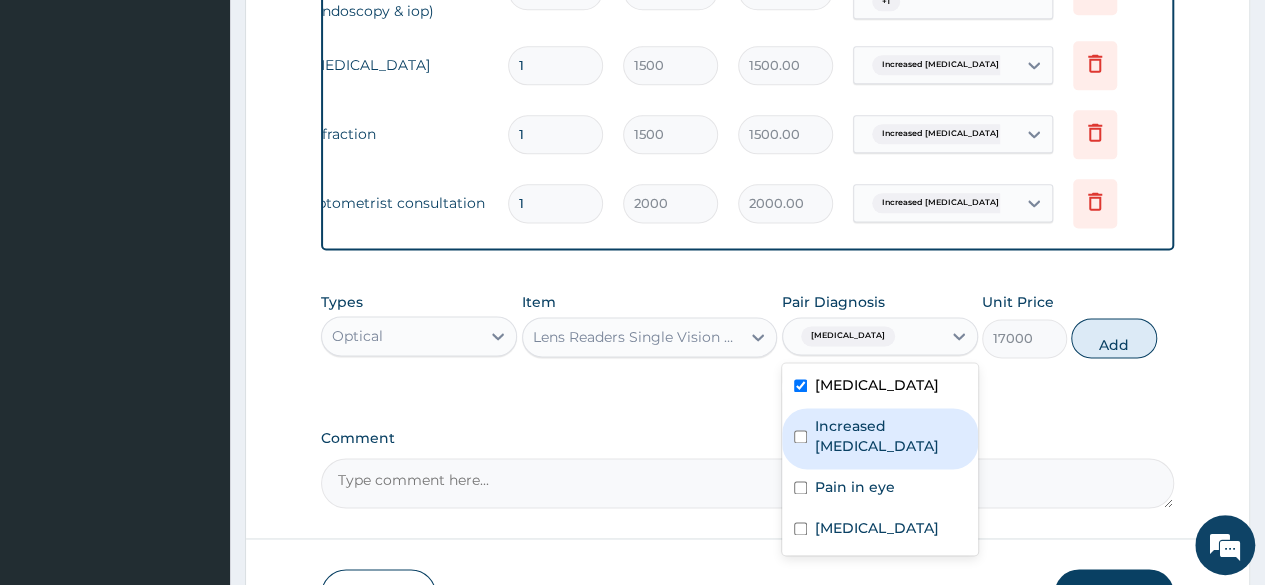 click on "Increased glare sensitivity" at bounding box center (890, 436) 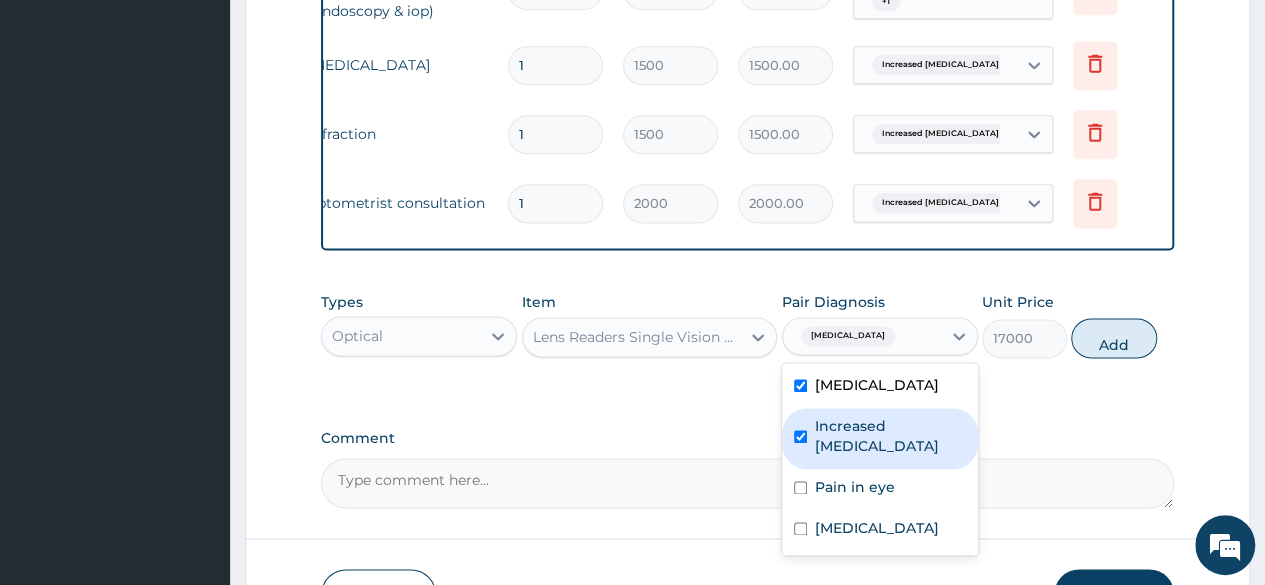 checkbox on "true" 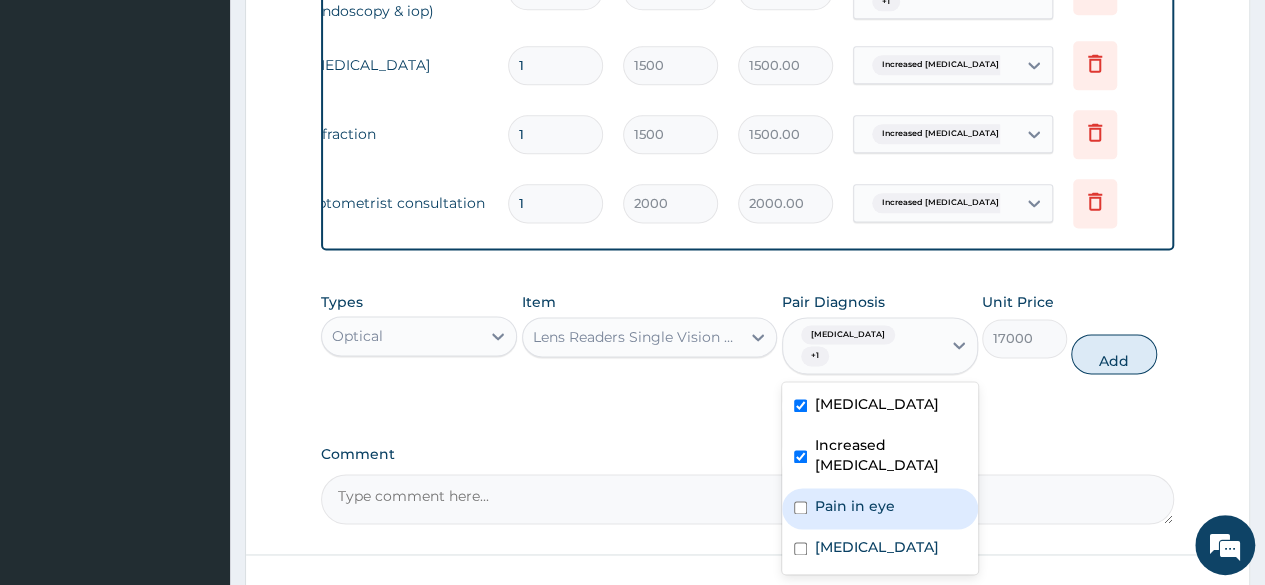 click on "Pain in eye" at bounding box center [855, 506] 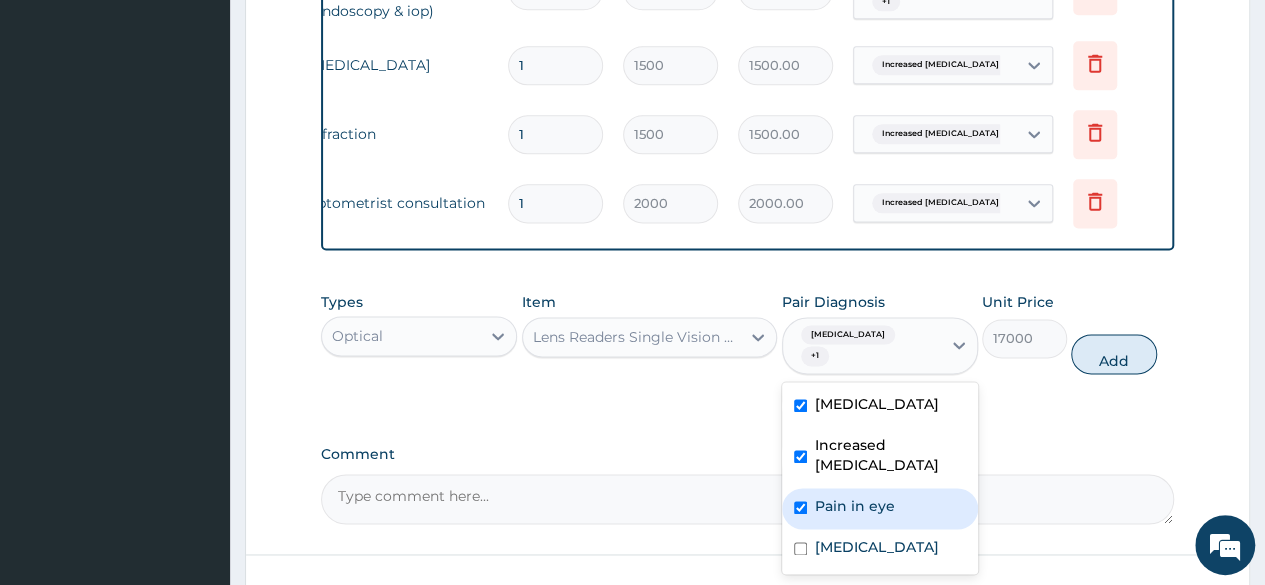 checkbox on "true" 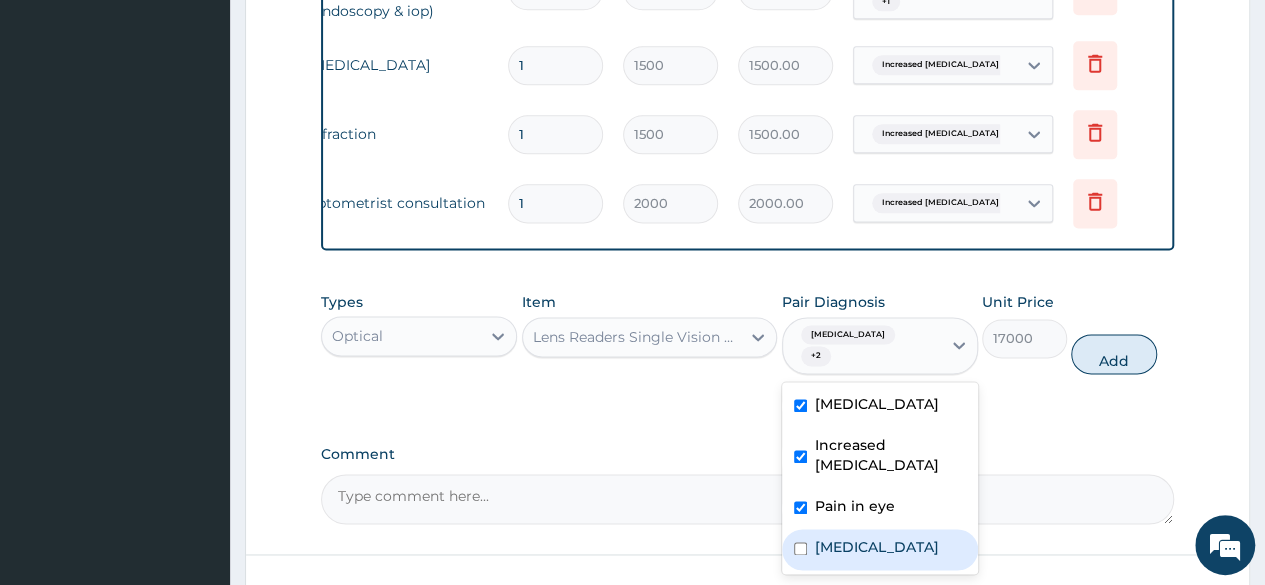 click on "[MEDICAL_DATA]" at bounding box center [877, 547] 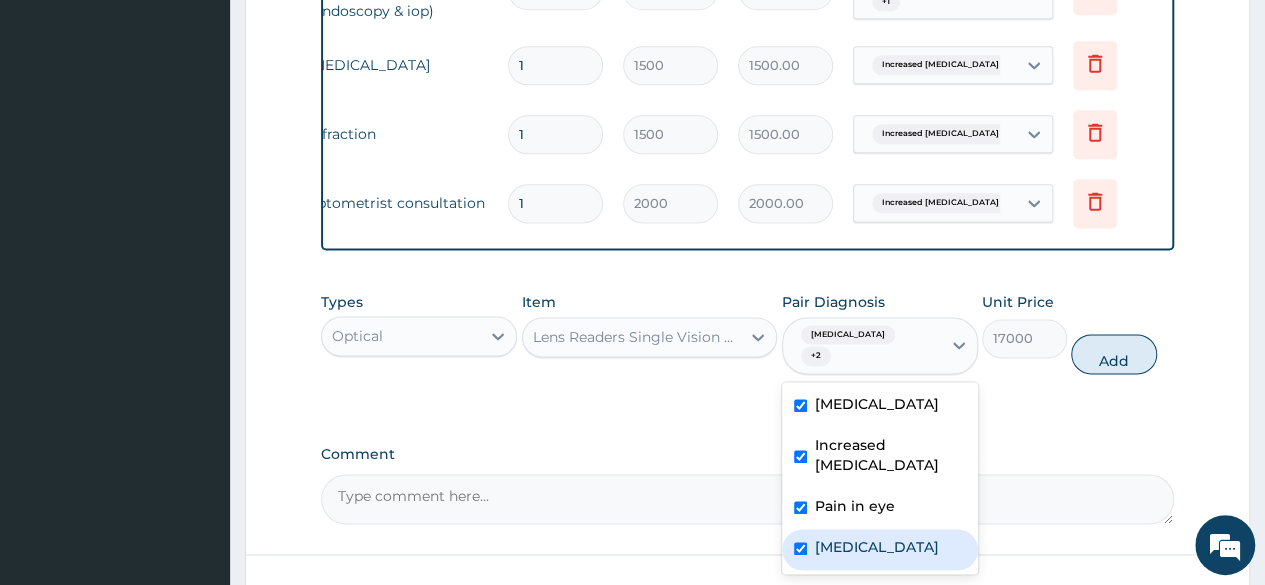 checkbox on "true" 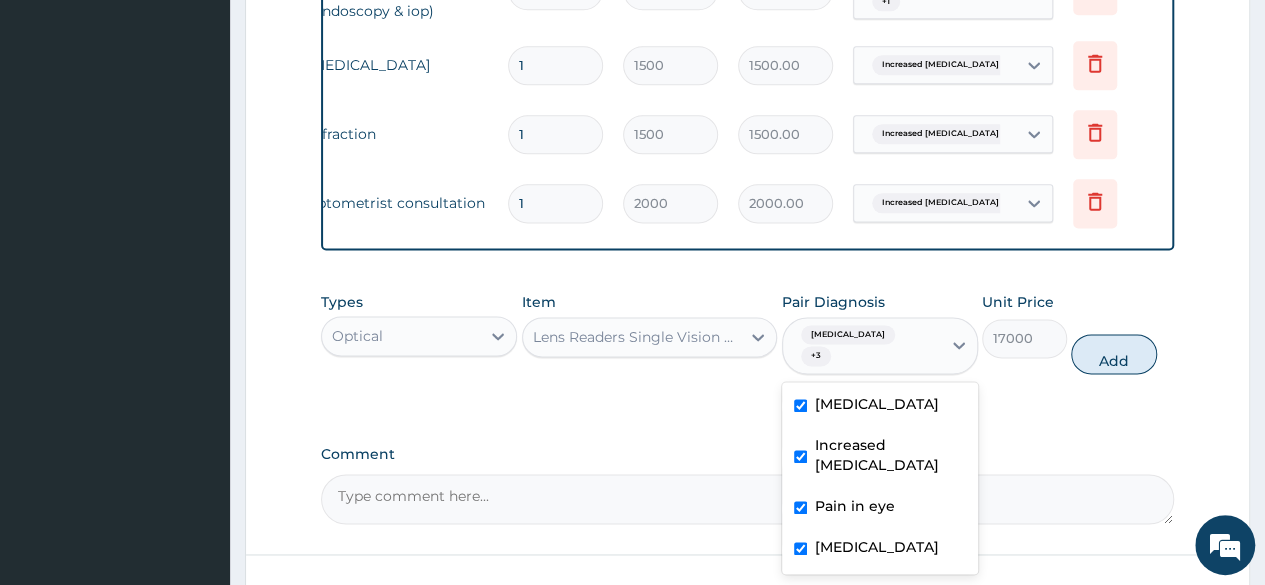 scroll, scrollTop: 1370, scrollLeft: 0, axis: vertical 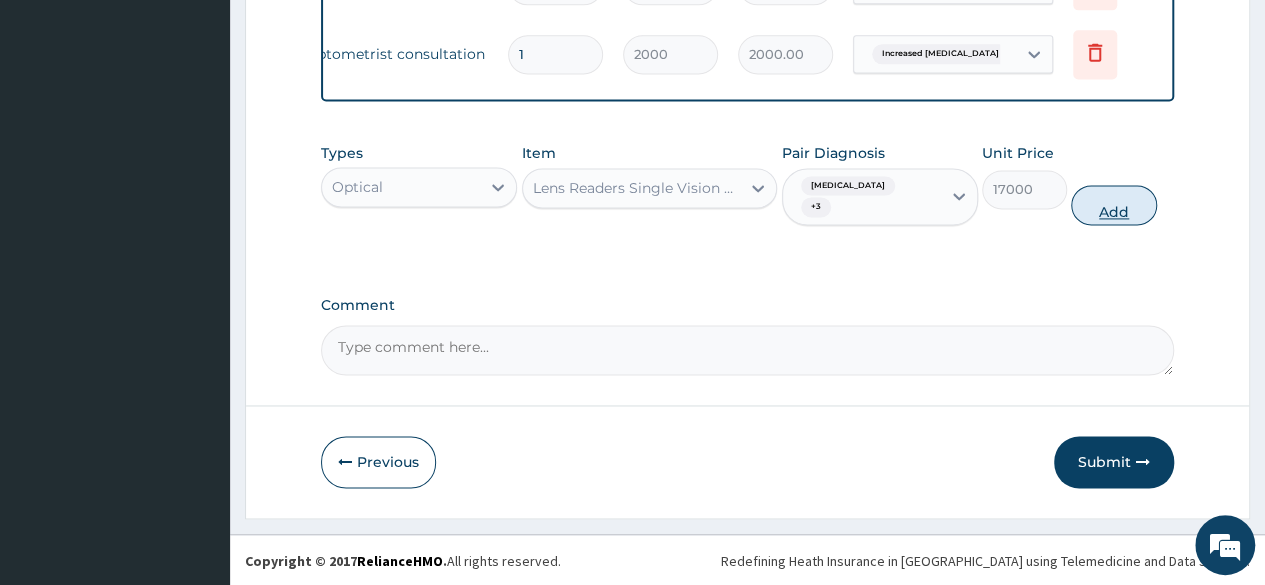 click on "Add" at bounding box center (1113, 205) 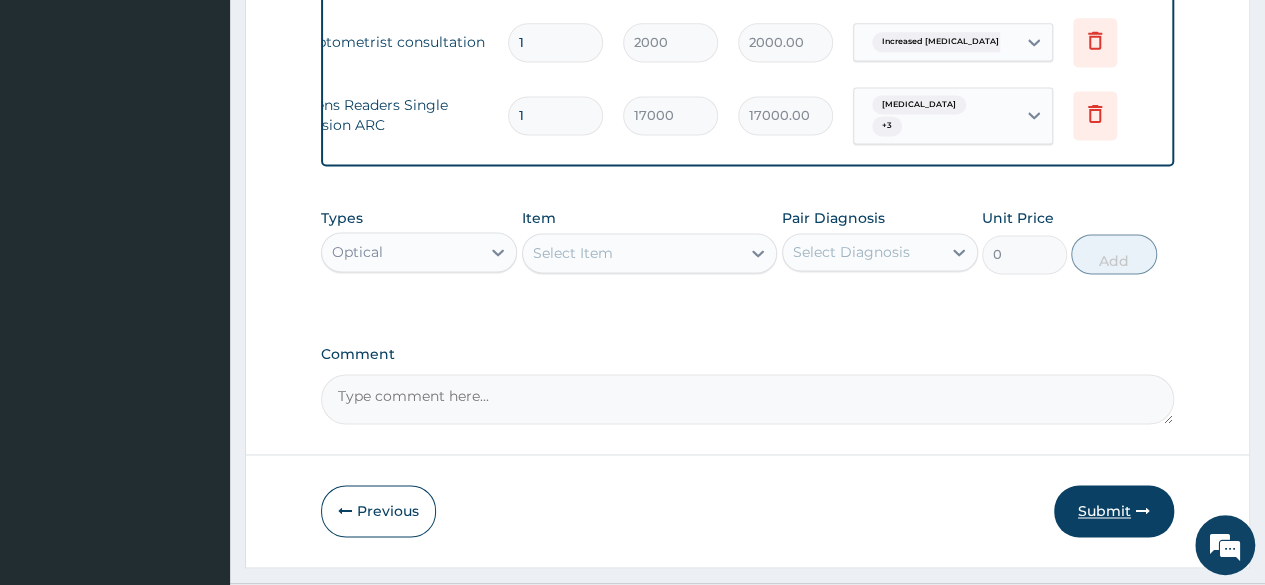 click on "Submit" at bounding box center (1114, 511) 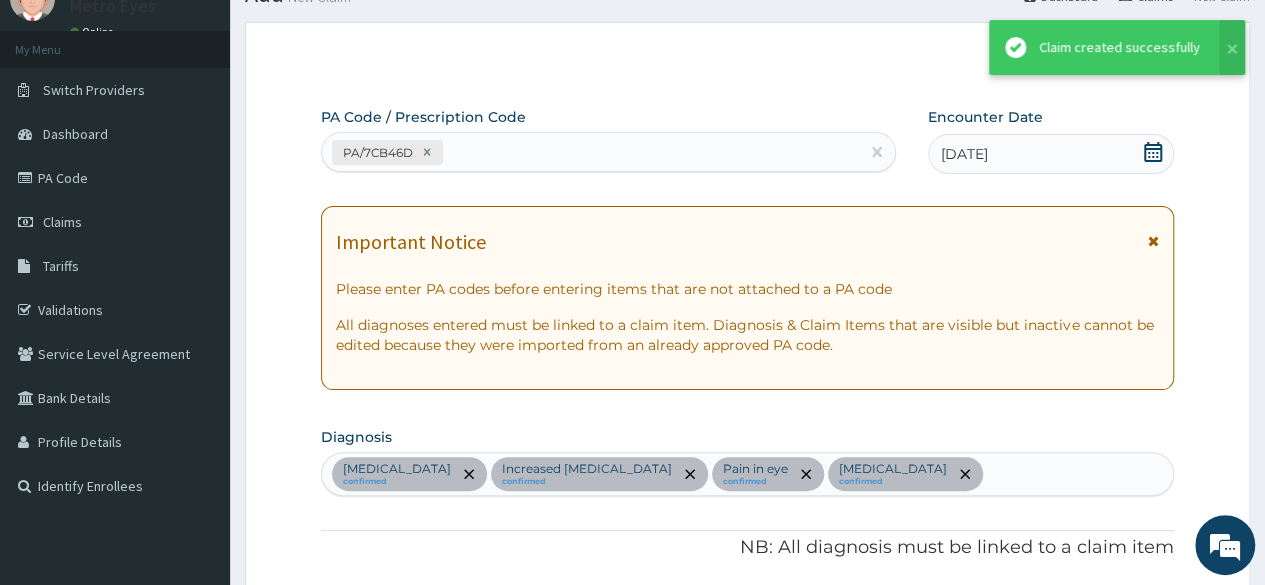 scroll, scrollTop: 1370, scrollLeft: 0, axis: vertical 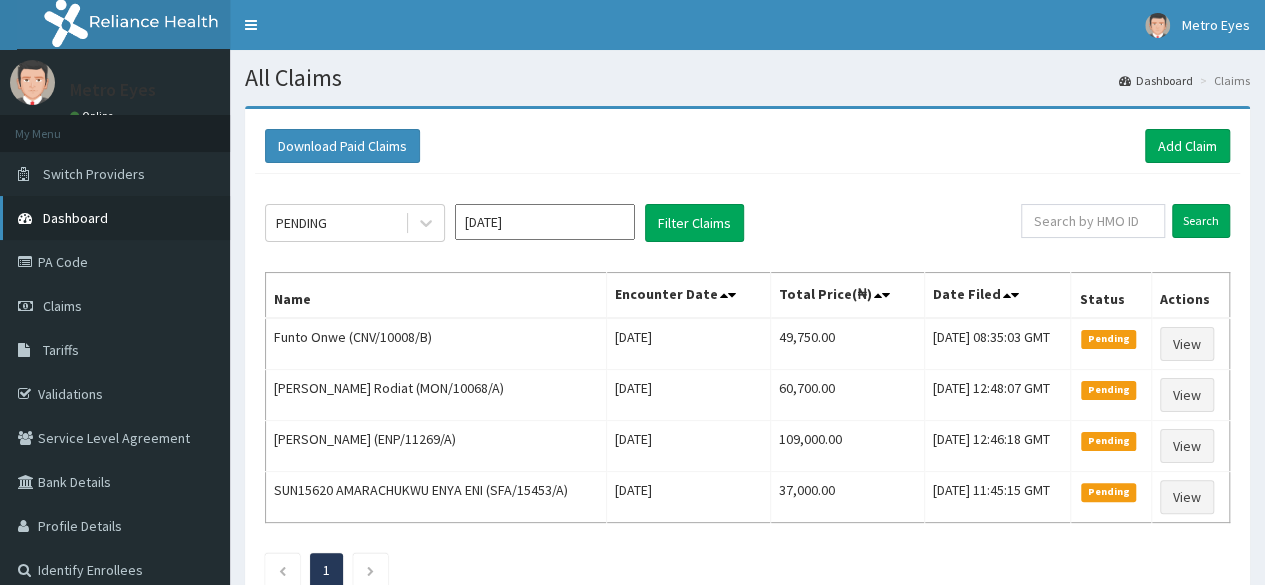 click on "Dashboard" at bounding box center [75, 218] 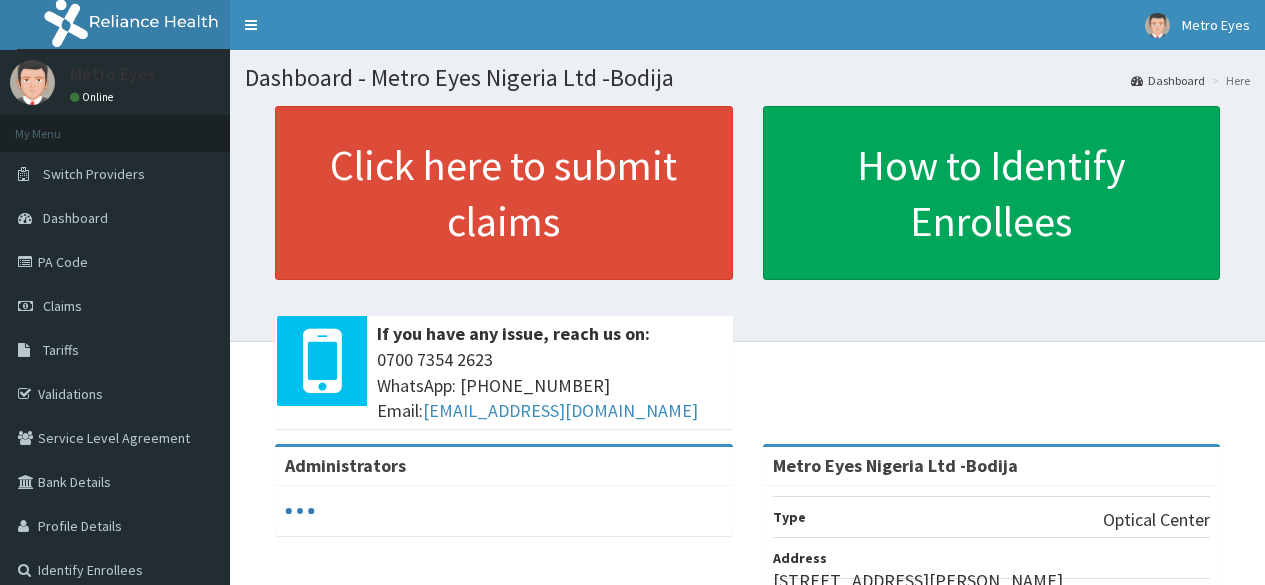 scroll, scrollTop: 0, scrollLeft: 0, axis: both 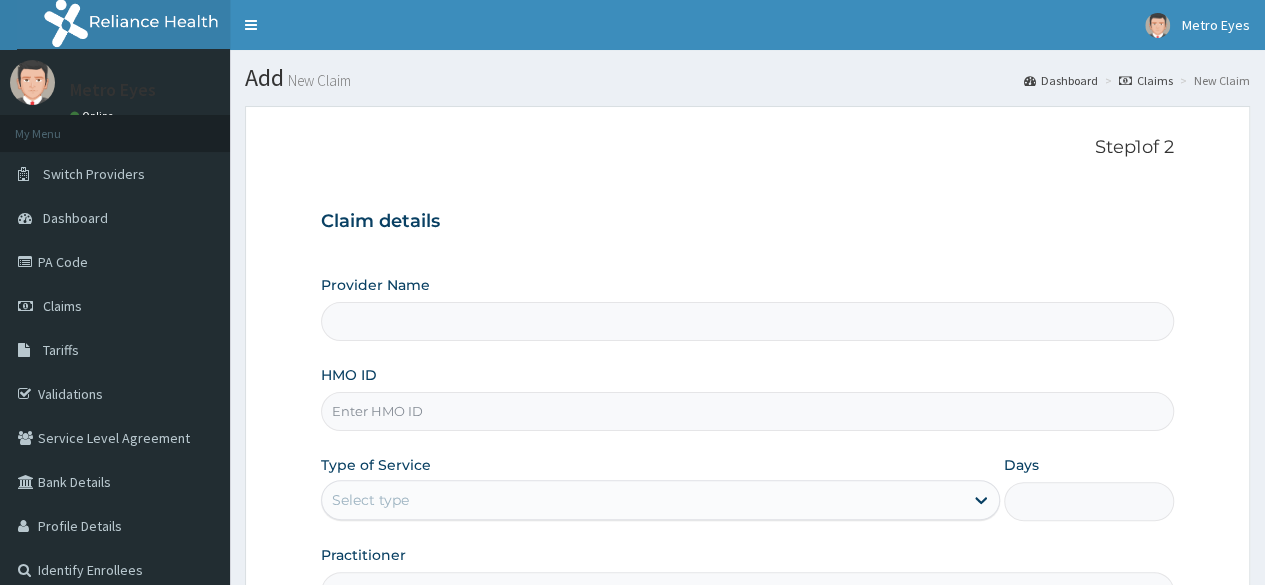 type on "Metro Eyes Nigeria Ltd -Bodija" 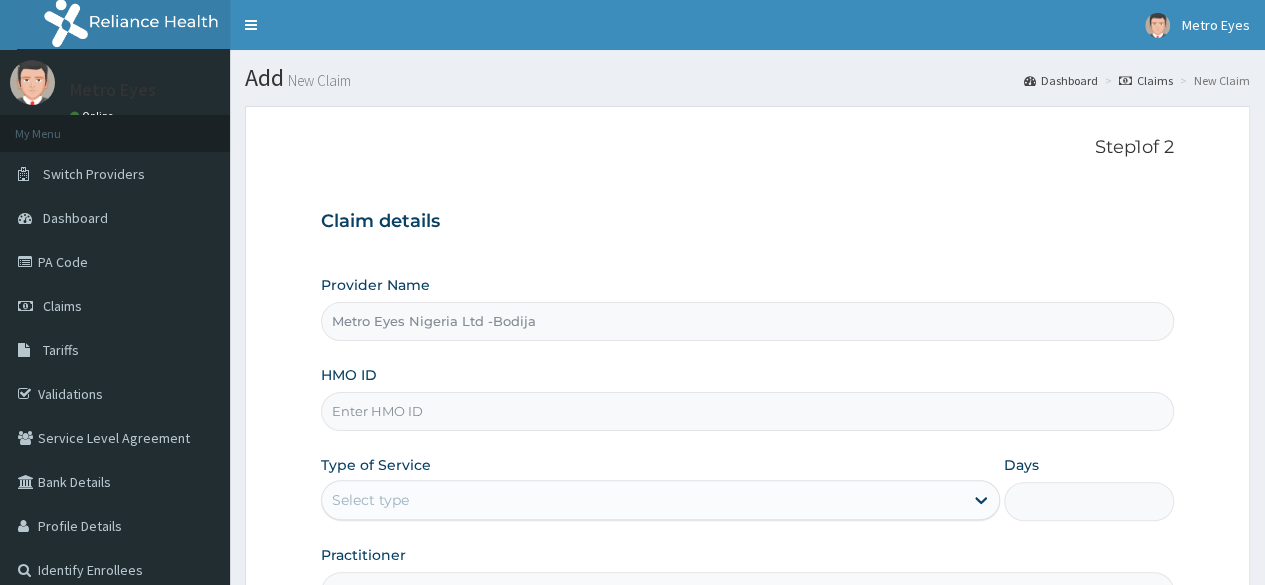 click on "HMO ID" at bounding box center (747, 411) 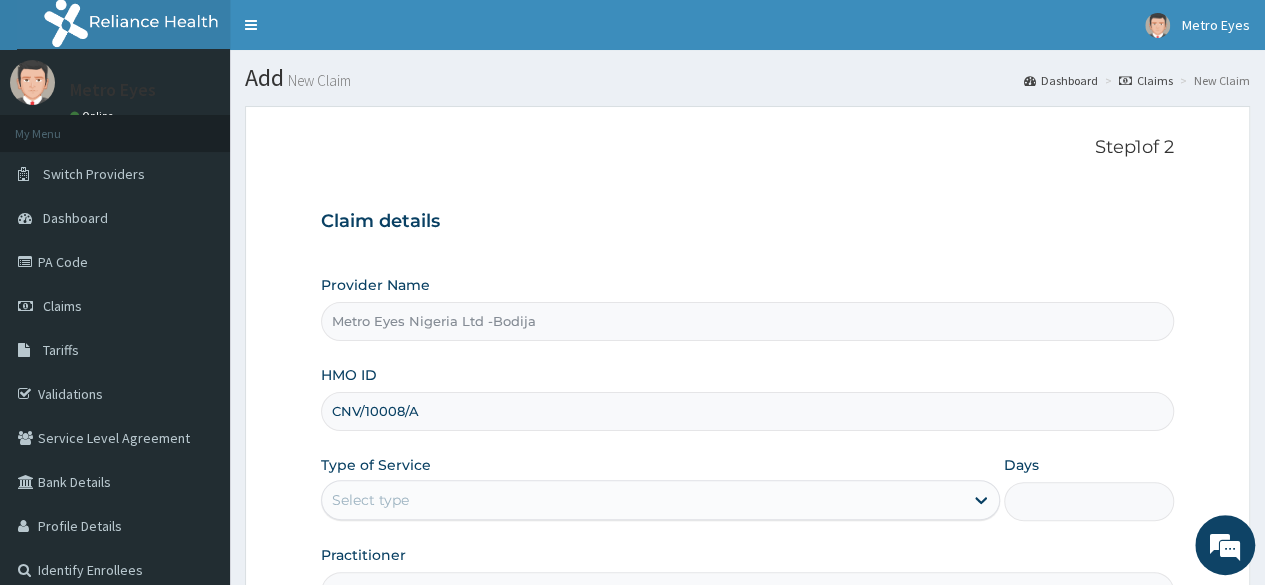 scroll, scrollTop: 0, scrollLeft: 0, axis: both 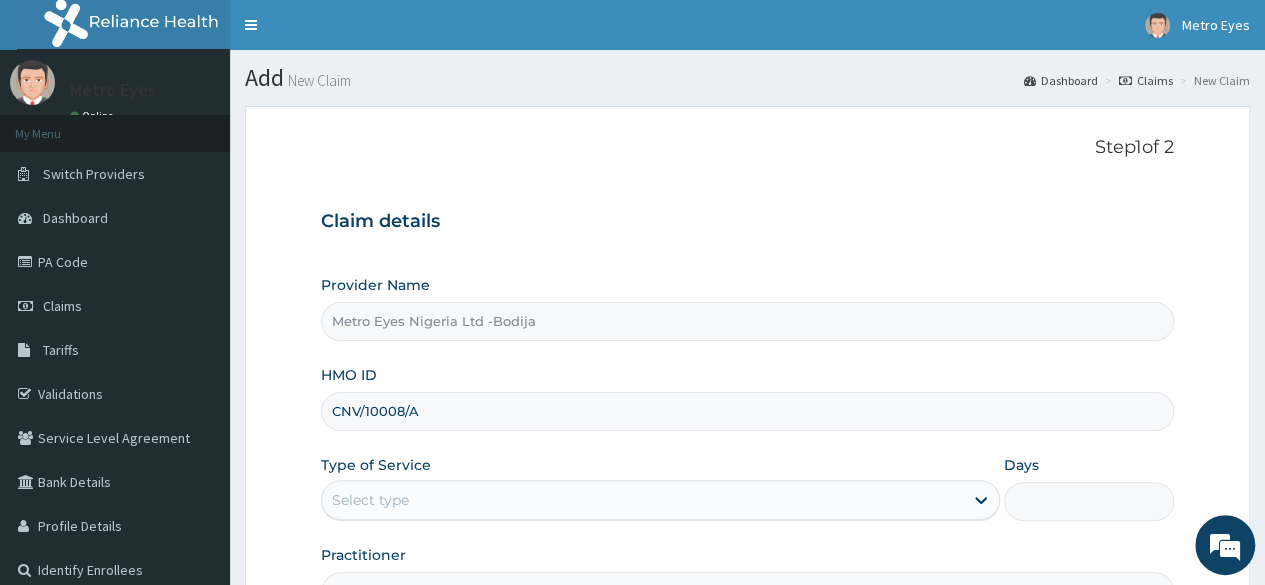 type on "CNV/10008/A" 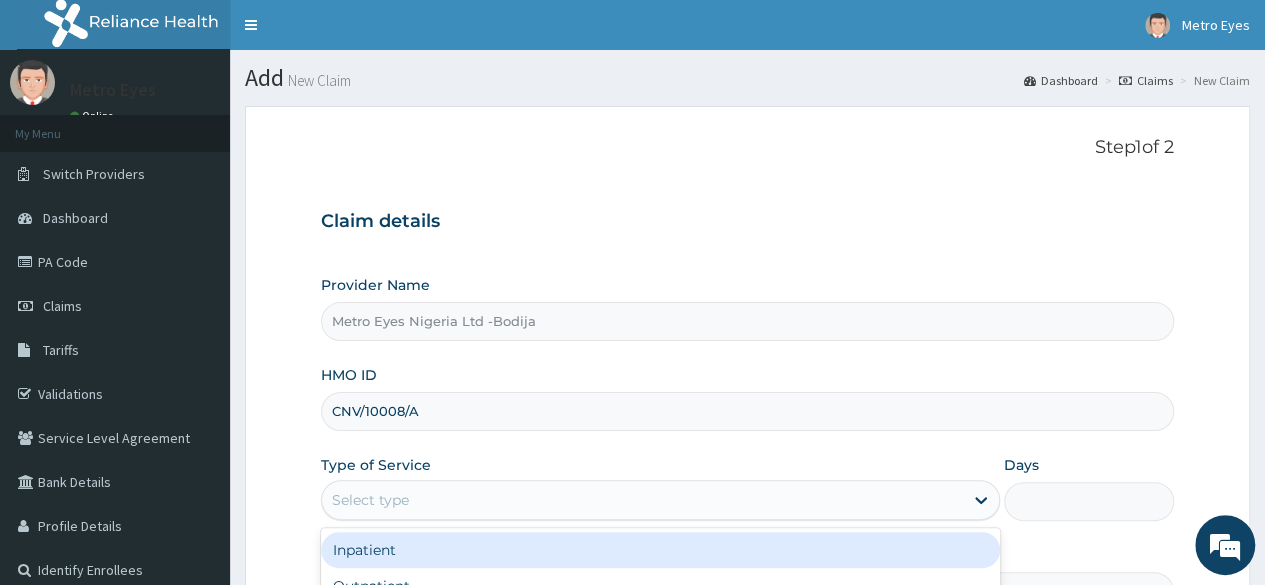 click on "Select type" at bounding box center (642, 500) 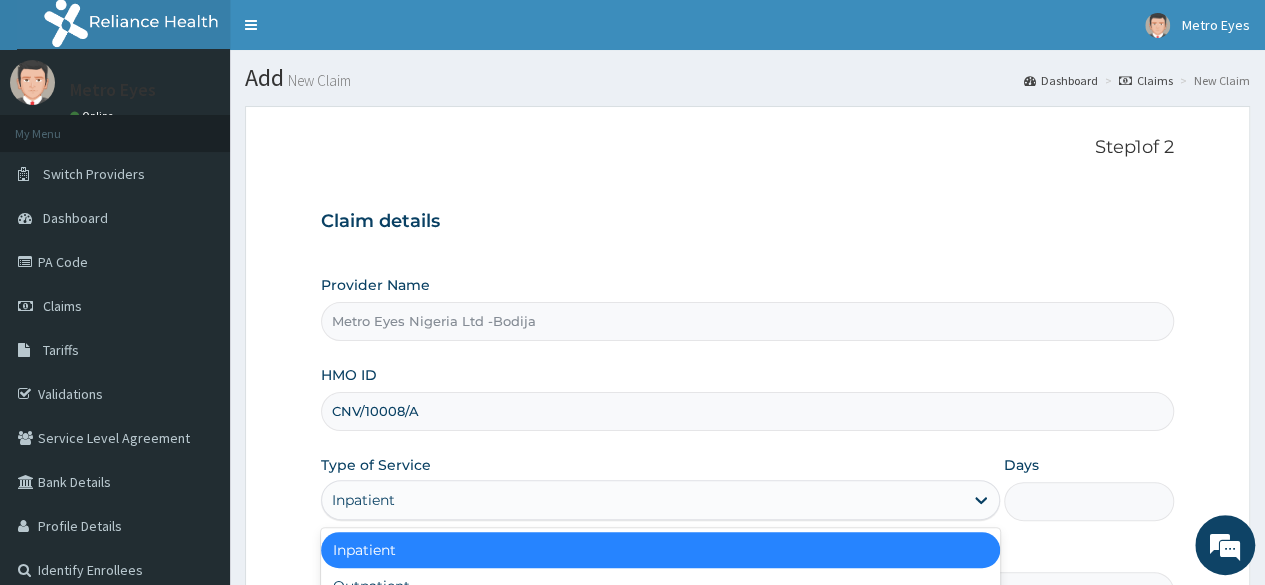 click on "Inpatient" at bounding box center (660, 500) 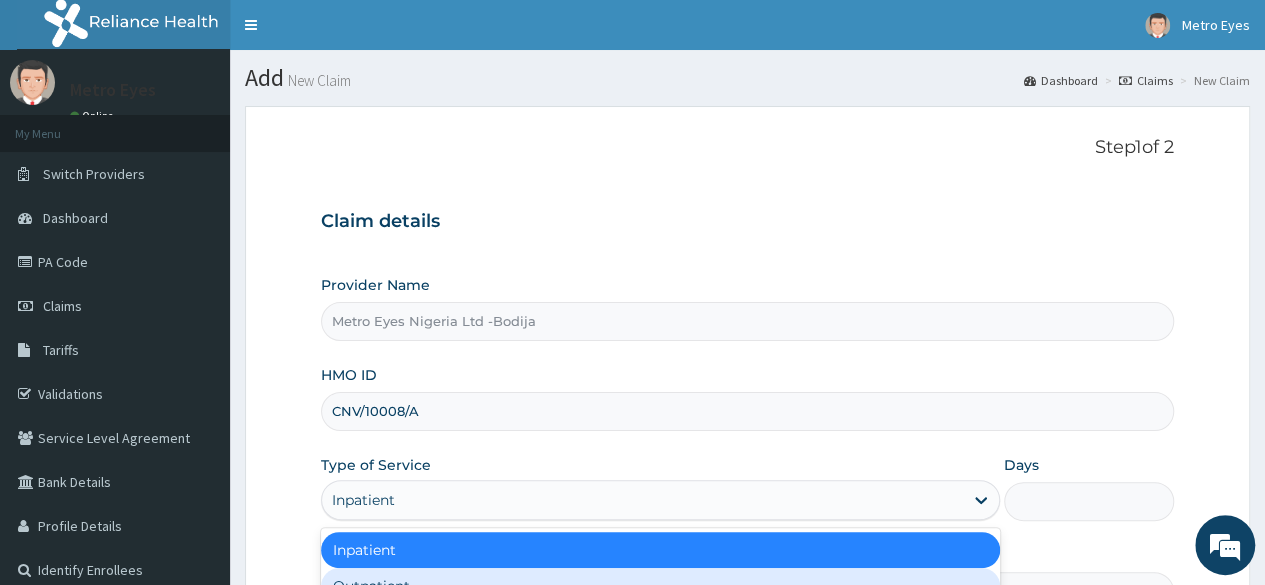 click on "Outpatient" at bounding box center [660, 586] 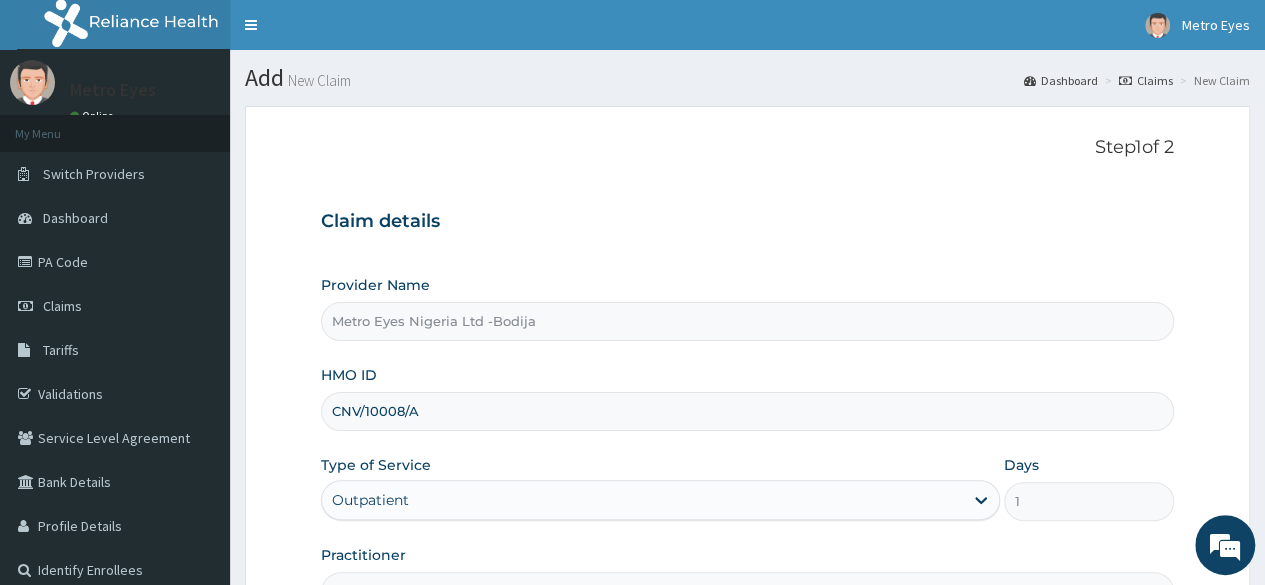 scroll, scrollTop: 232, scrollLeft: 0, axis: vertical 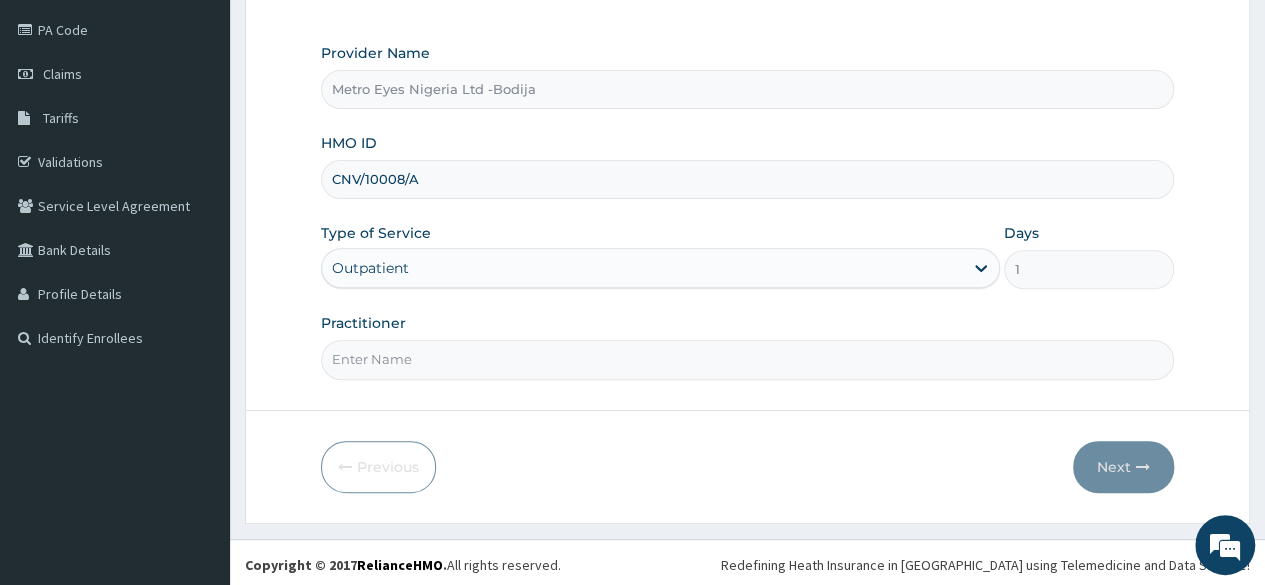 click on "Practitioner" at bounding box center (747, 359) 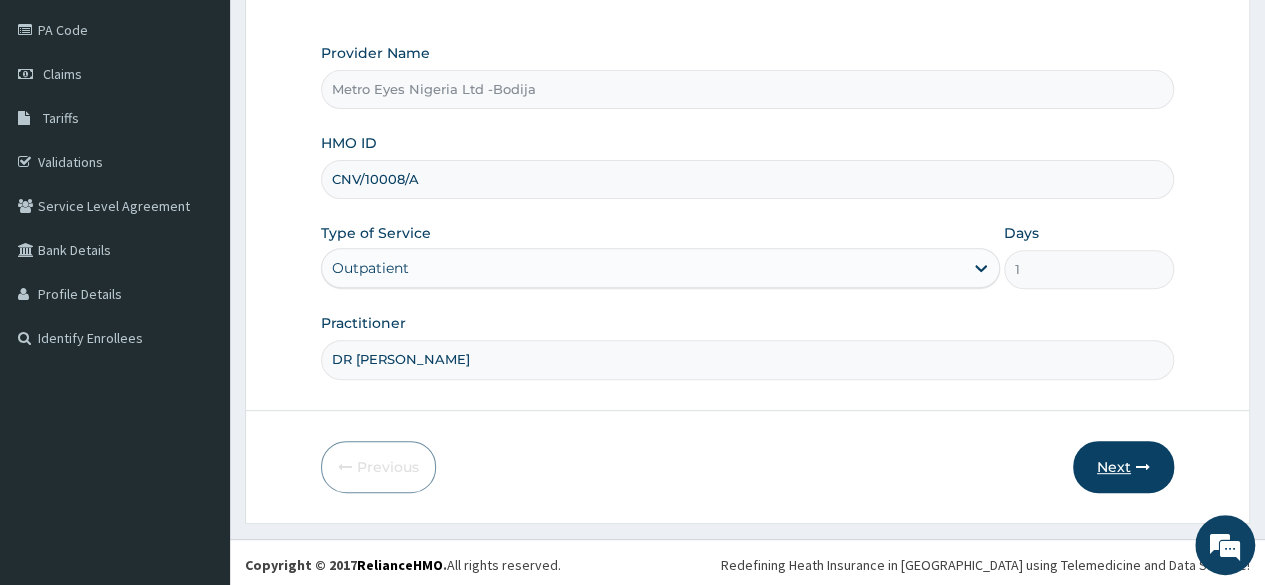 type on "DR [PERSON_NAME]" 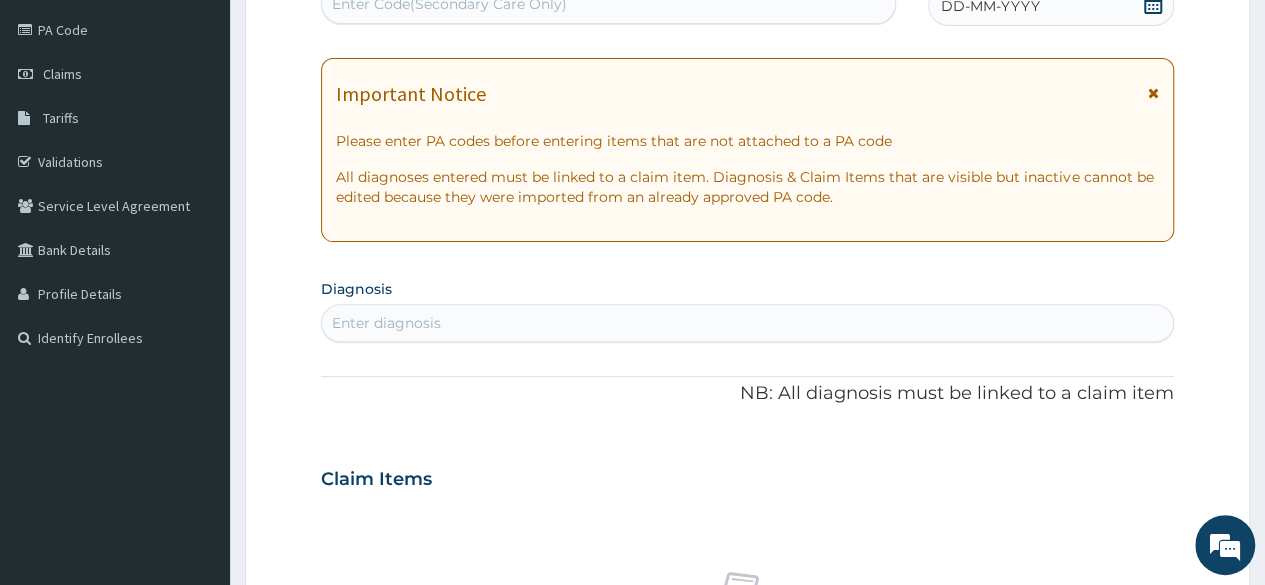scroll, scrollTop: 16, scrollLeft: 0, axis: vertical 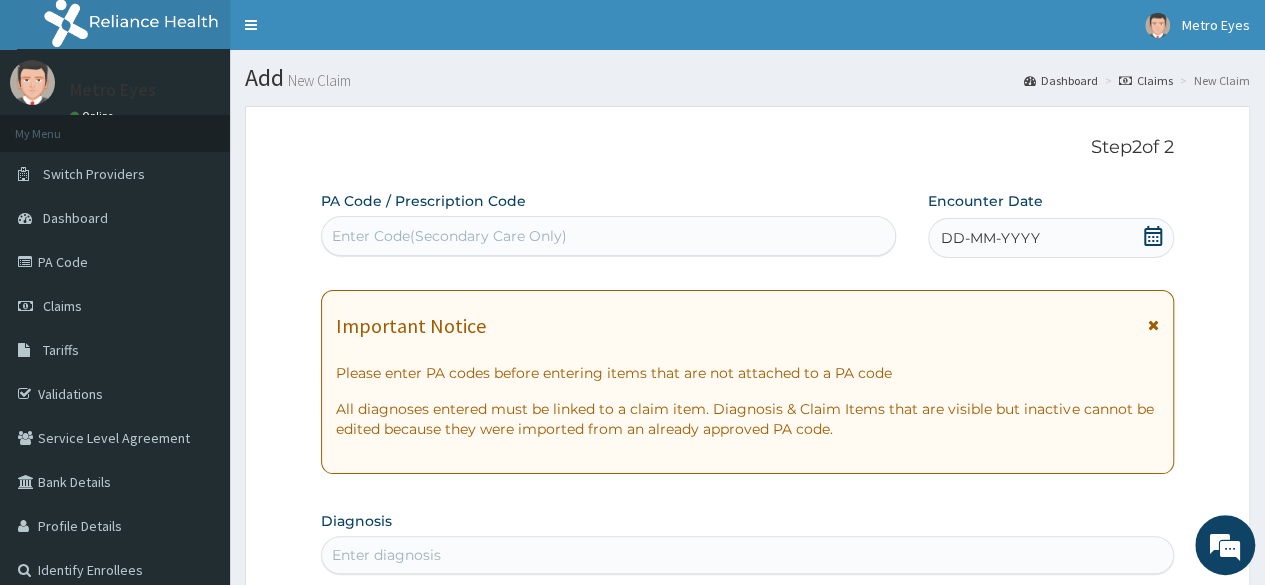 click on "Enter Code(Secondary Care Only)" at bounding box center (608, 236) 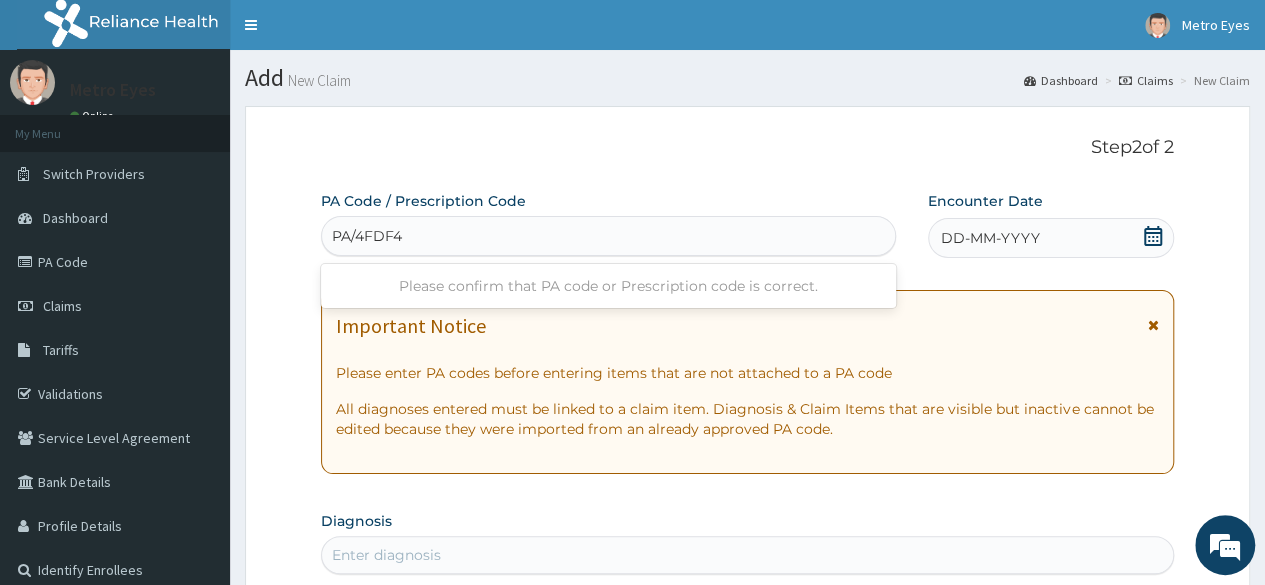 type on "PA/4FDF4F" 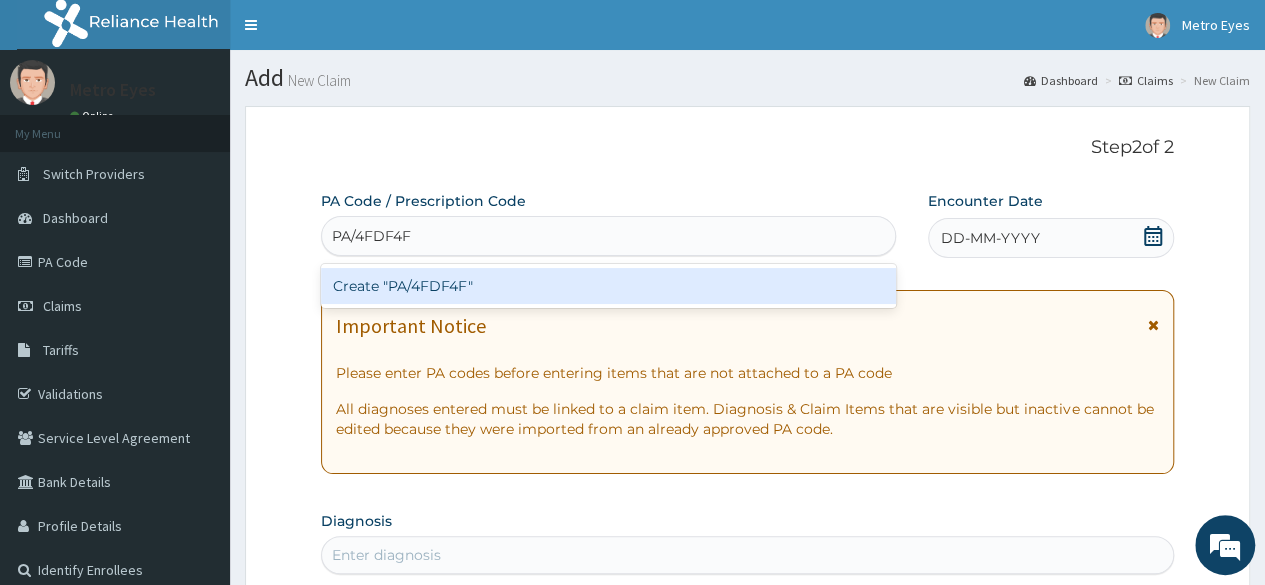 click on "Create "PA/4FDF4F"" at bounding box center [608, 286] 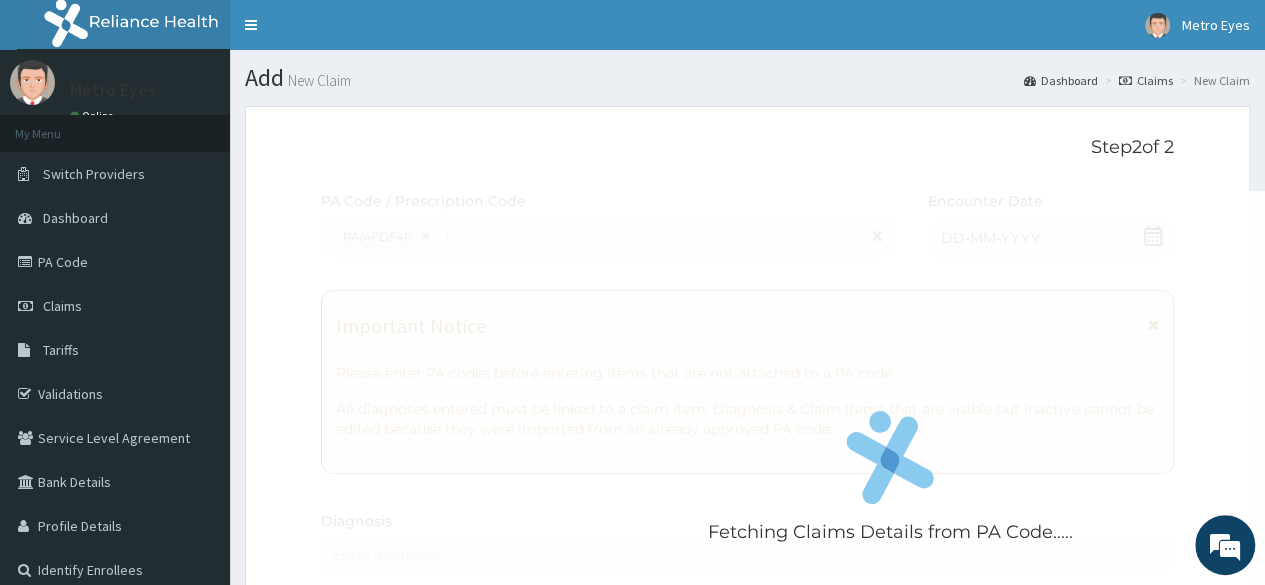 type 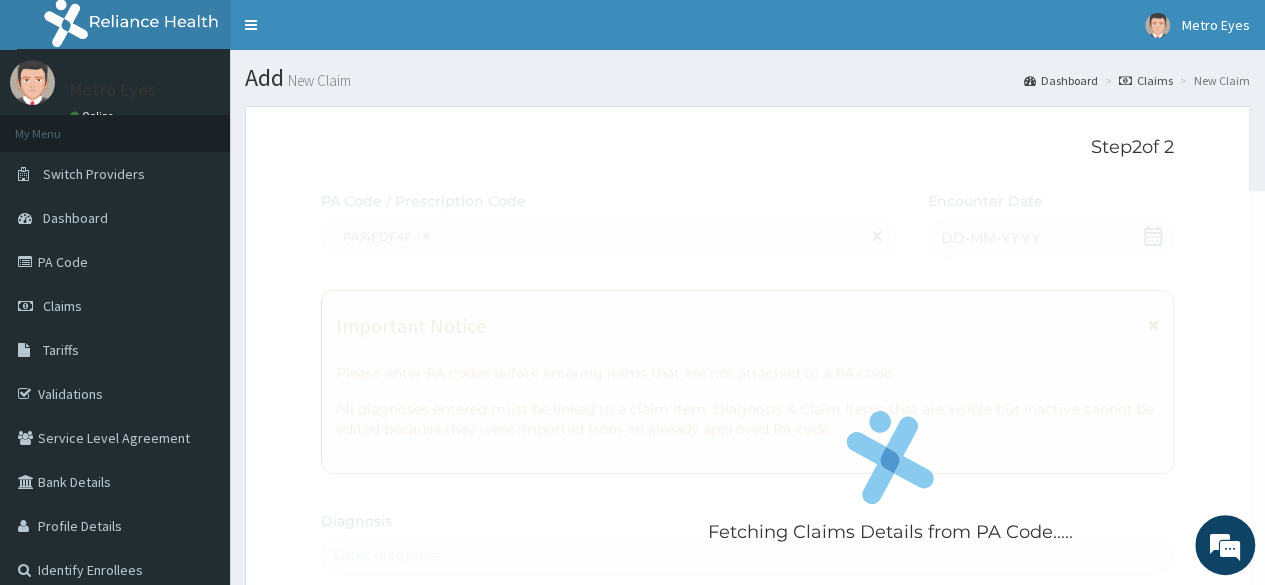 scroll, scrollTop: 1380, scrollLeft: 0, axis: vertical 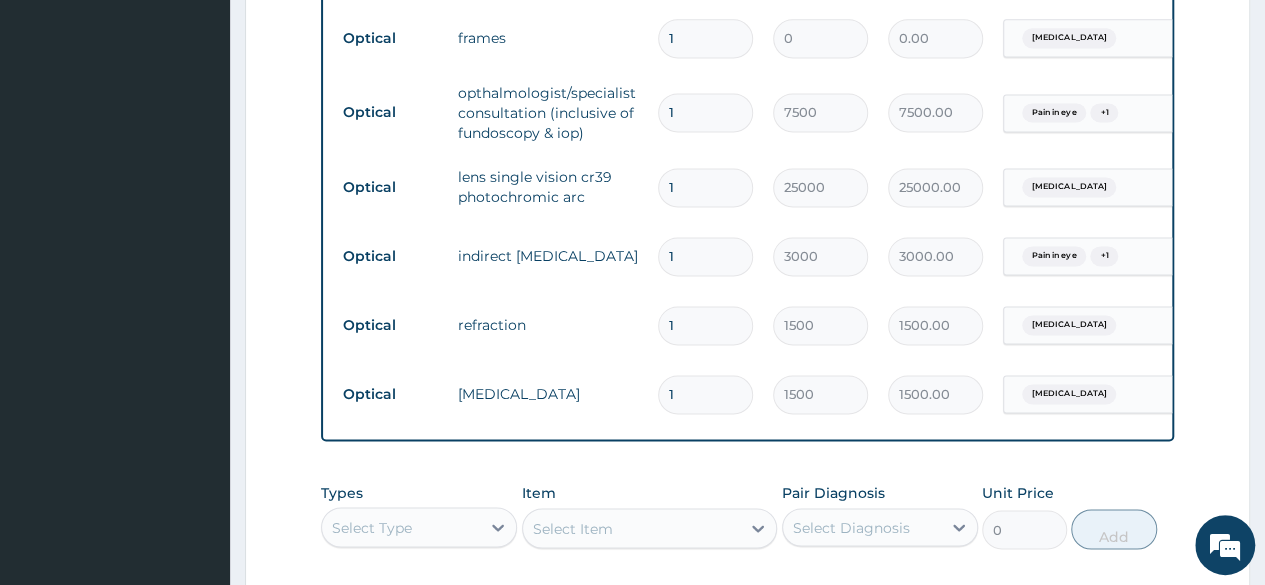 click on "Step  2  of 2 PA Code / Prescription Code PA/4FDF4F Encounter Date [DATE] Important Notice Please enter PA codes before entering items that are not attached to a PA code   All diagnoses entered must be linked to a claim item. Diagnosis & Claim Items that are visible but inactive cannot be edited because they were imported from an already approved PA code. Diagnosis [MEDICAL_DATA] confirmed Pain in eye confirmed [MEDICAL_DATA] confirmed [MEDICAL_DATA] confirmed NB: All diagnosis must be linked to a claim item Claim Items Notice Some prices from the pa code may appear as zero (0), kindly note that these items will be reviewed and adjusted. Type Name Quantity Unit Price Total Price Pair Diagnosis Actions Drugs drugs  antioxidant eye cap * 30 days 1 6000 6000.00 [MEDICAL_DATA]  + 1 Delete Drugs drugs  non steriodal anti-inflammatory tevanac 1 3000 3000.00 Pain in eye Delete Drugs drugs  antiallergy epicrom 1 2500 2500.00 [MEDICAL_DATA] Delete Drugs drugs  eyedrops evolve carmellose 0.5% 1 3750 3750.00 1" at bounding box center (747, -218) 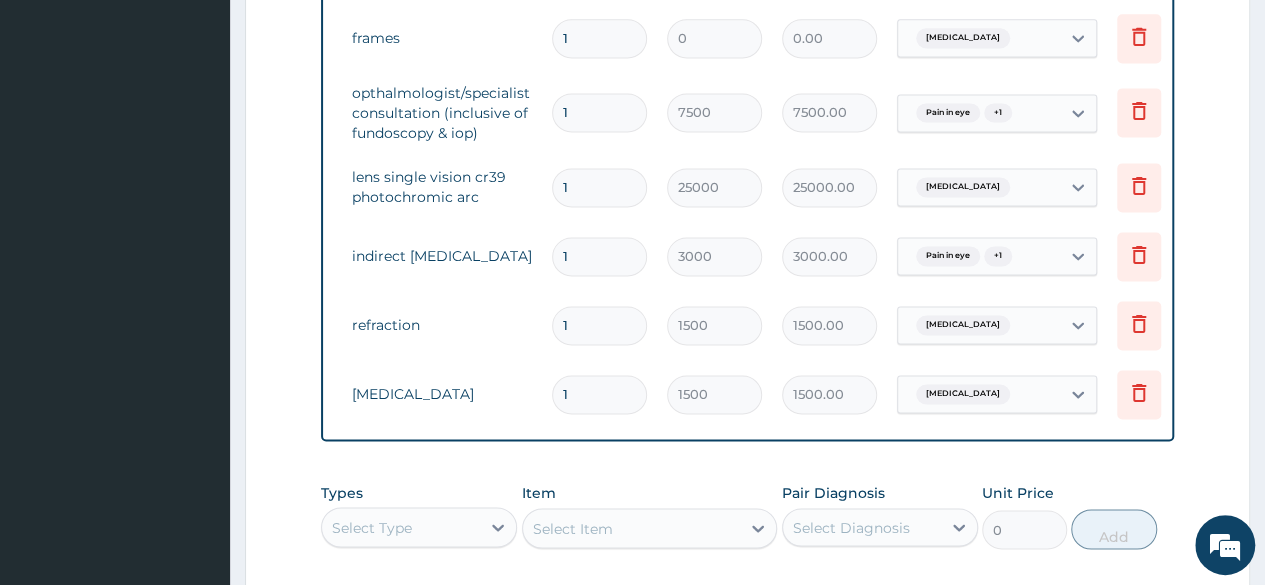 scroll, scrollTop: 0, scrollLeft: 150, axis: horizontal 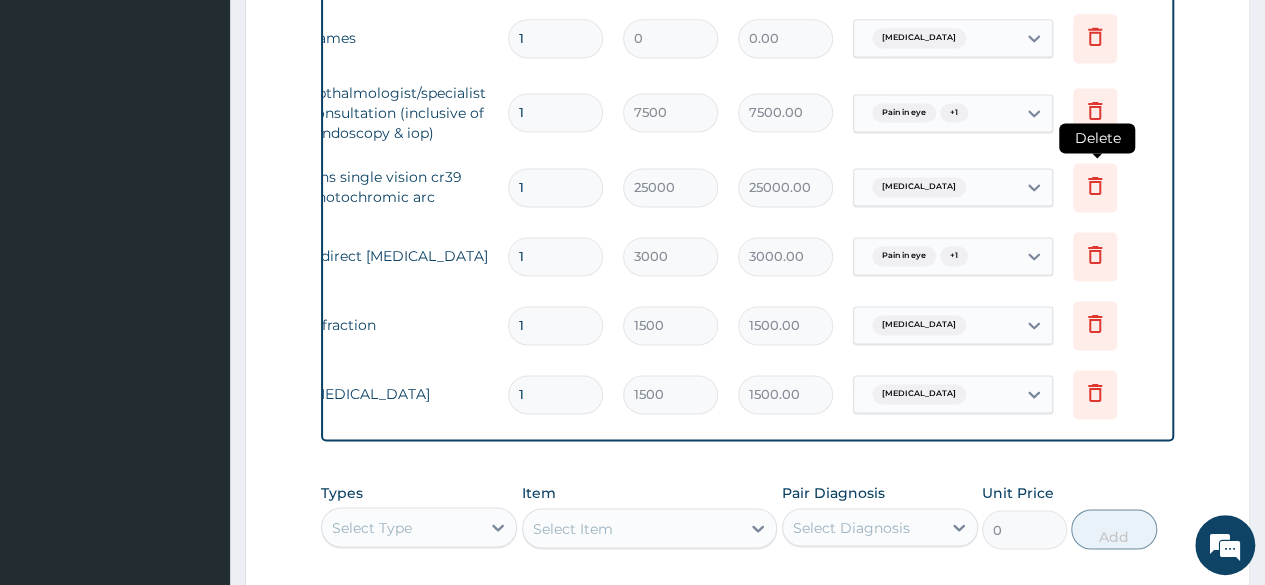click 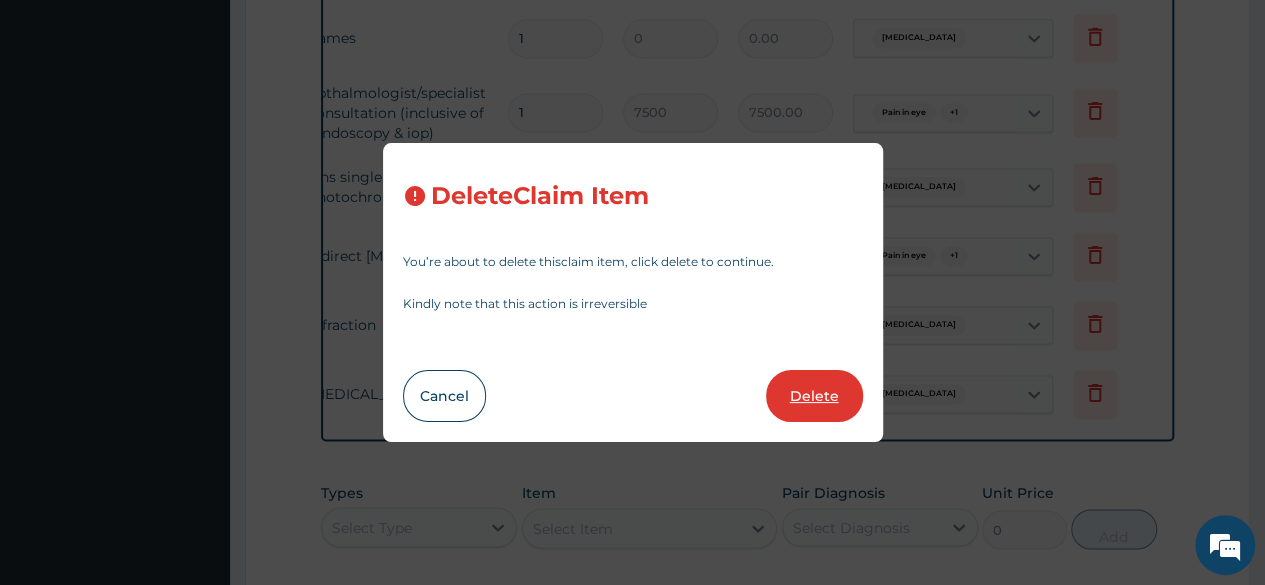 click on "Delete" at bounding box center (814, 396) 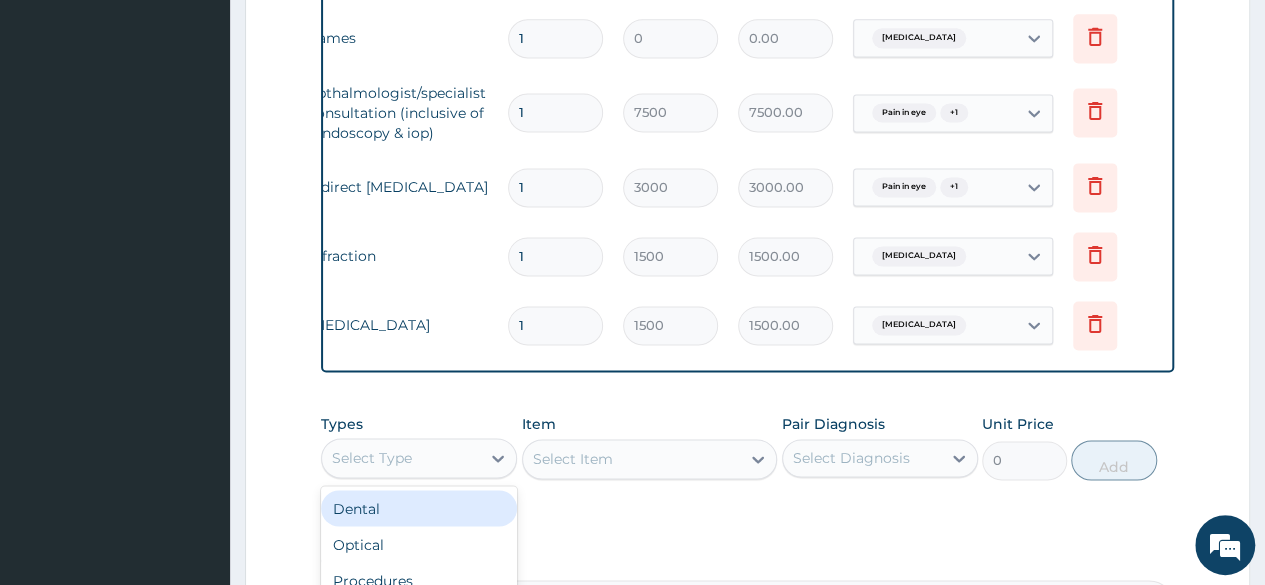 click on "Select Type" at bounding box center (401, 458) 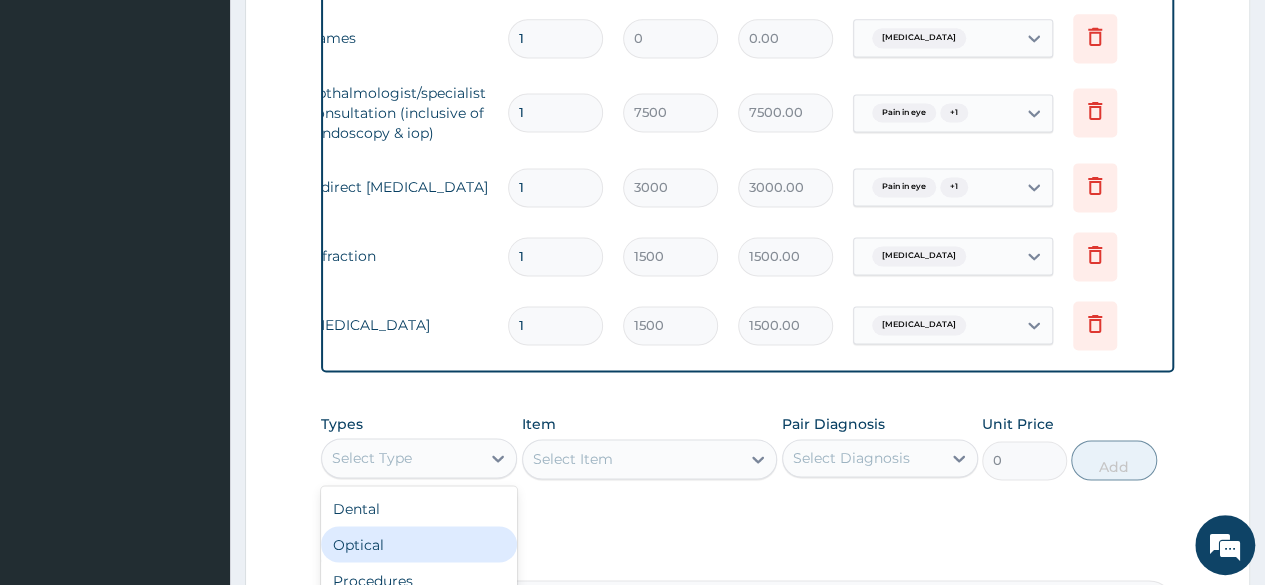 click on "Optical" at bounding box center (419, 544) 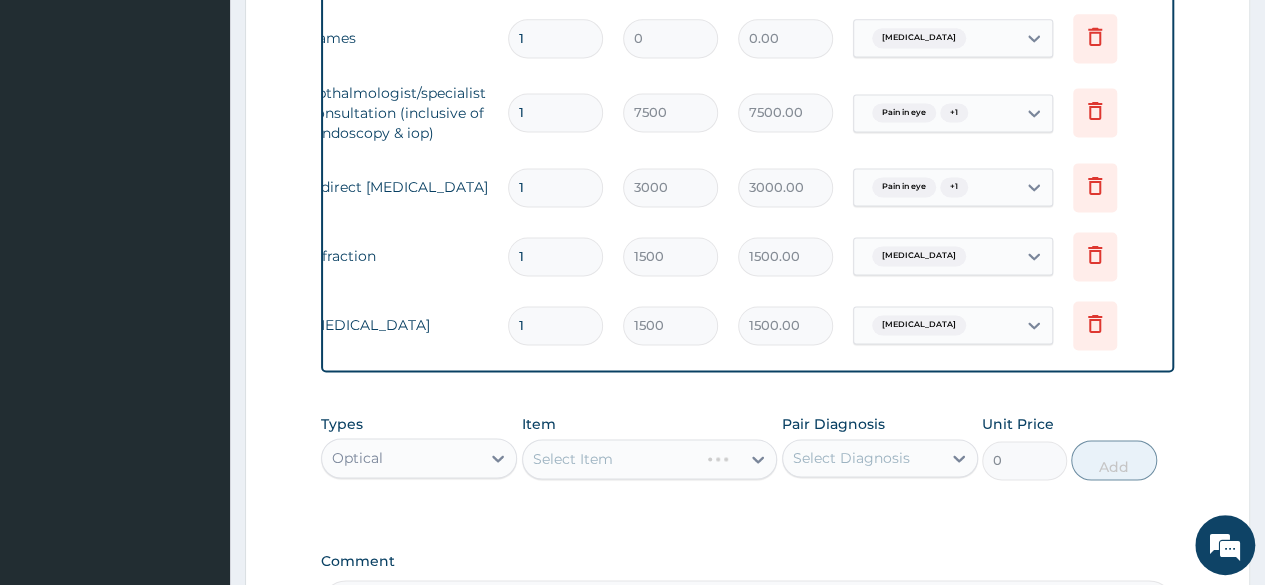 click on "Select Item" at bounding box center (650, 459) 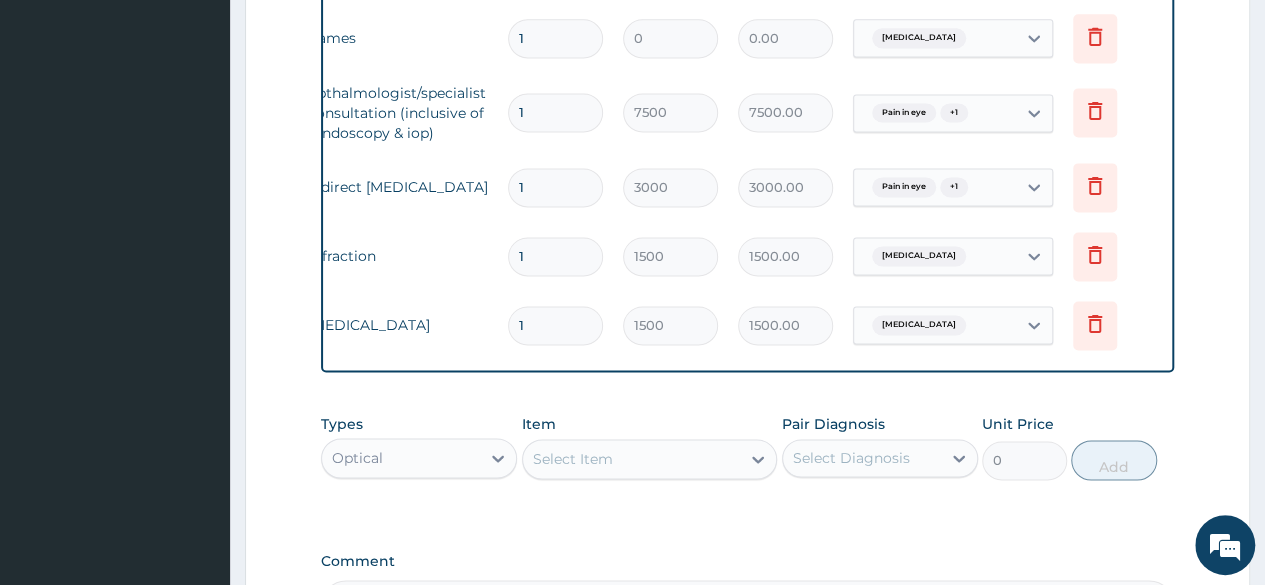 click on "Select Item" at bounding box center (573, 459) 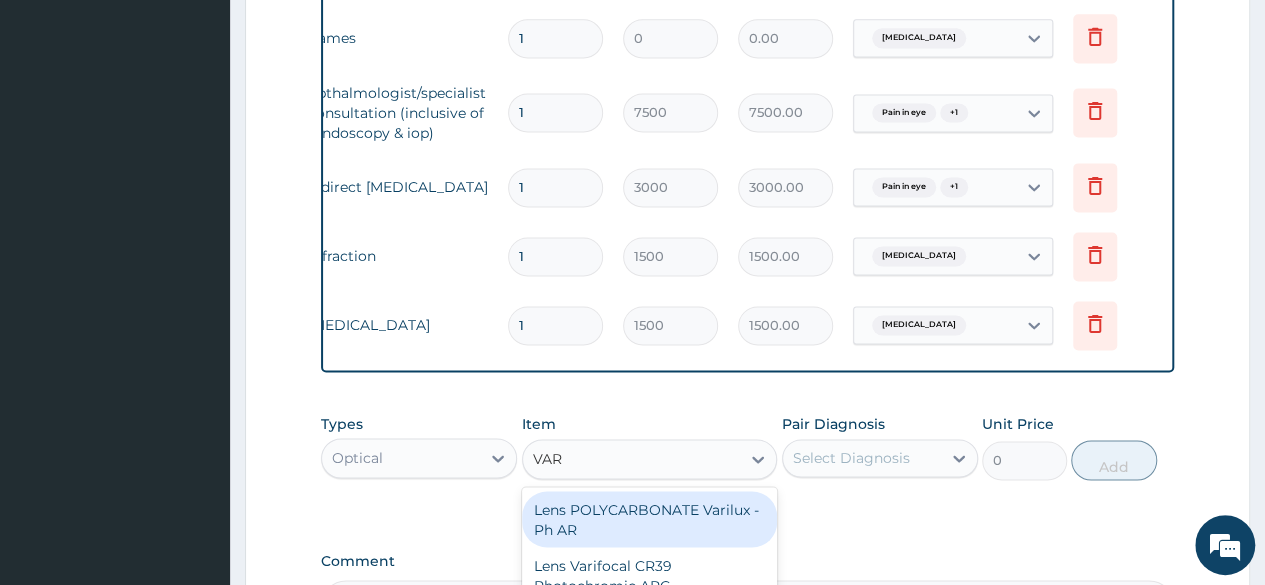 type on "VARI" 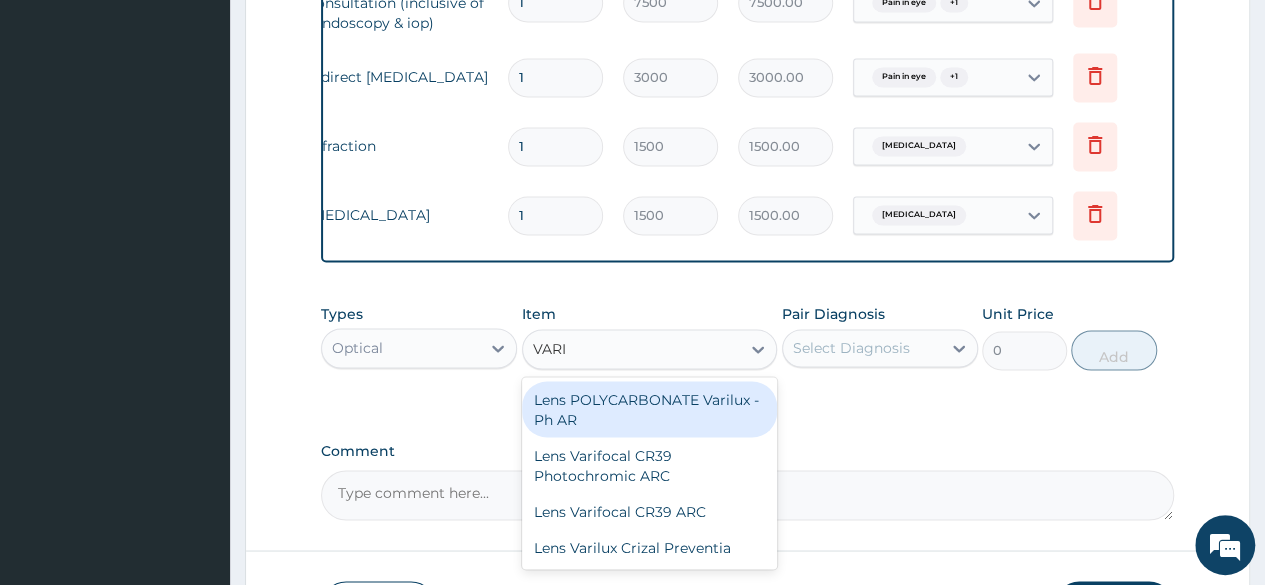 scroll, scrollTop: 1544, scrollLeft: 0, axis: vertical 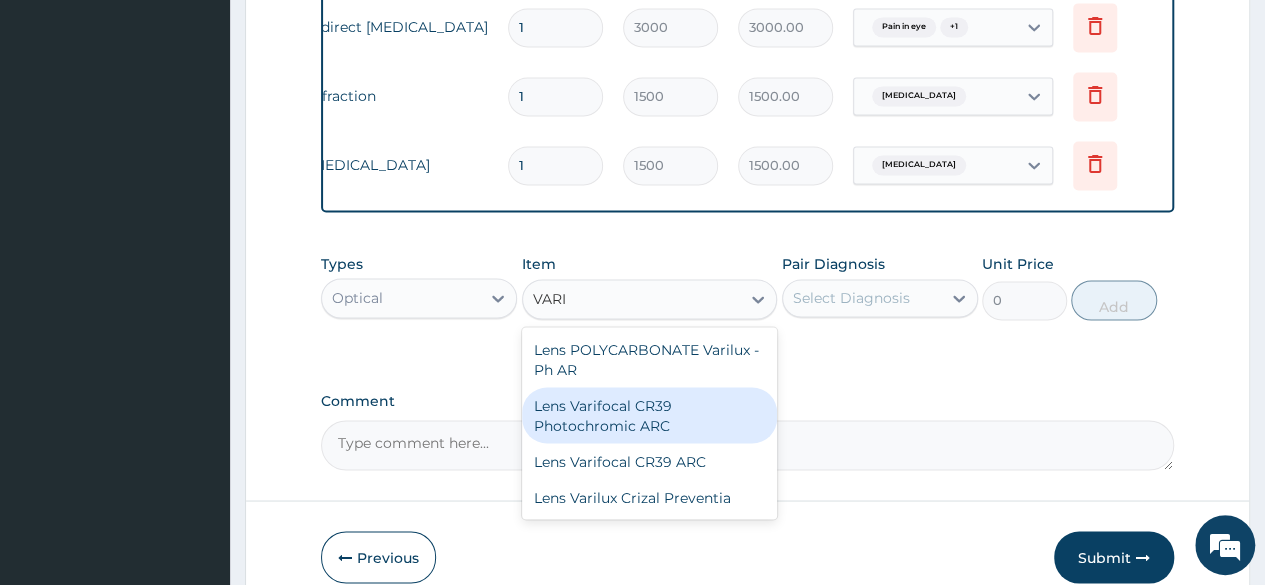 click on "Lens Varifocal CR39 Photochromic ARC" at bounding box center [650, 415] 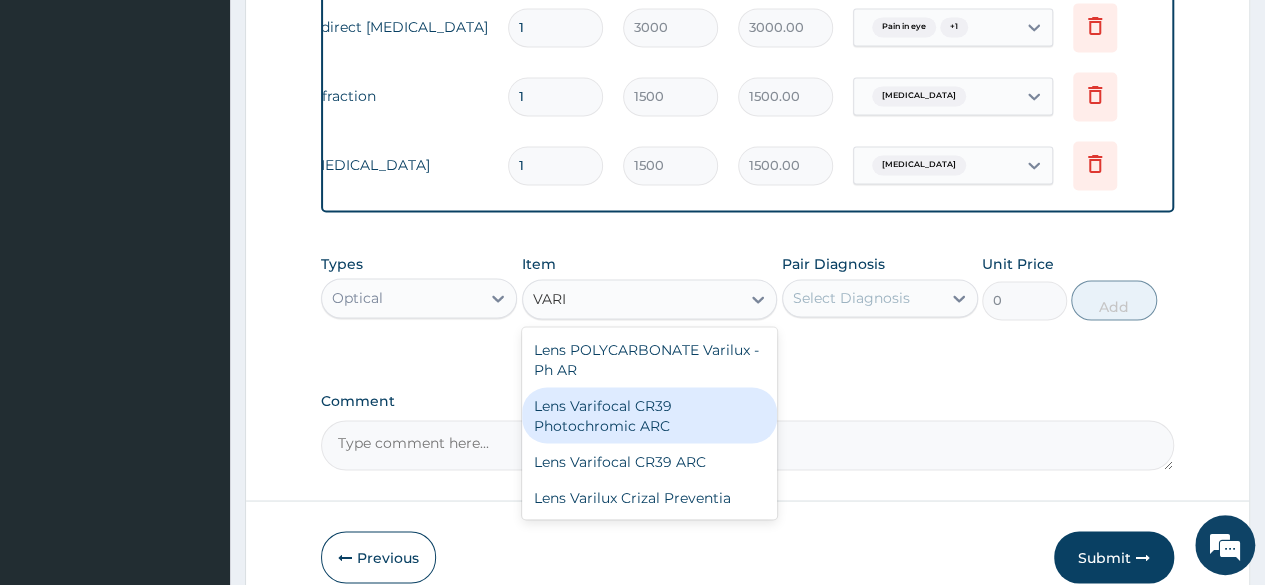 type 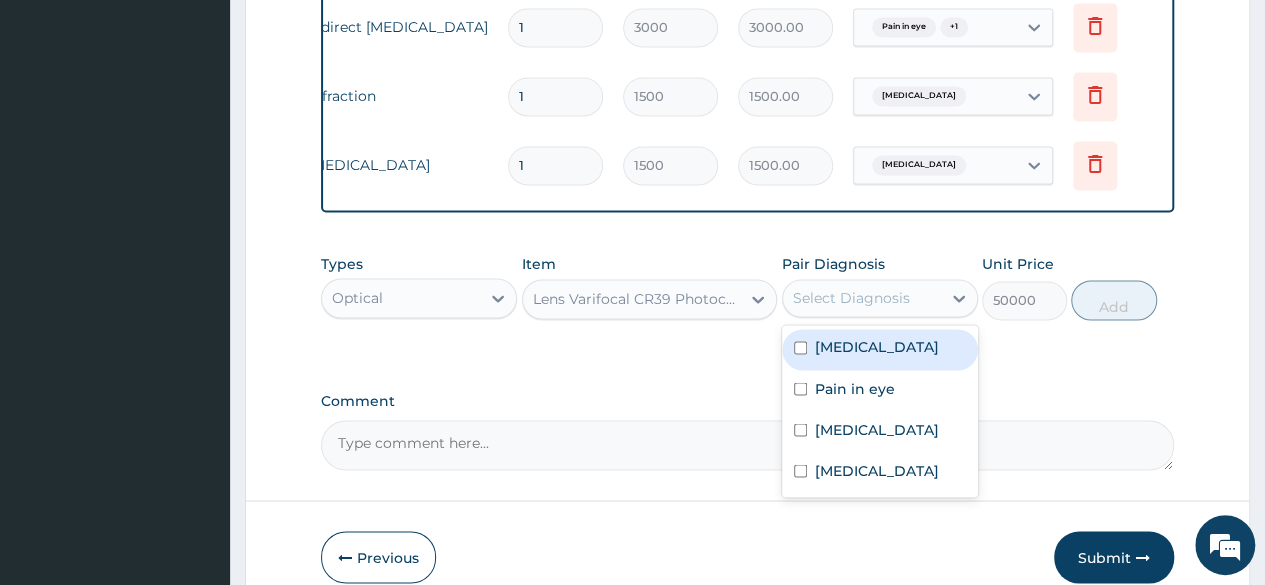 click on "Select Diagnosis" at bounding box center [862, 298] 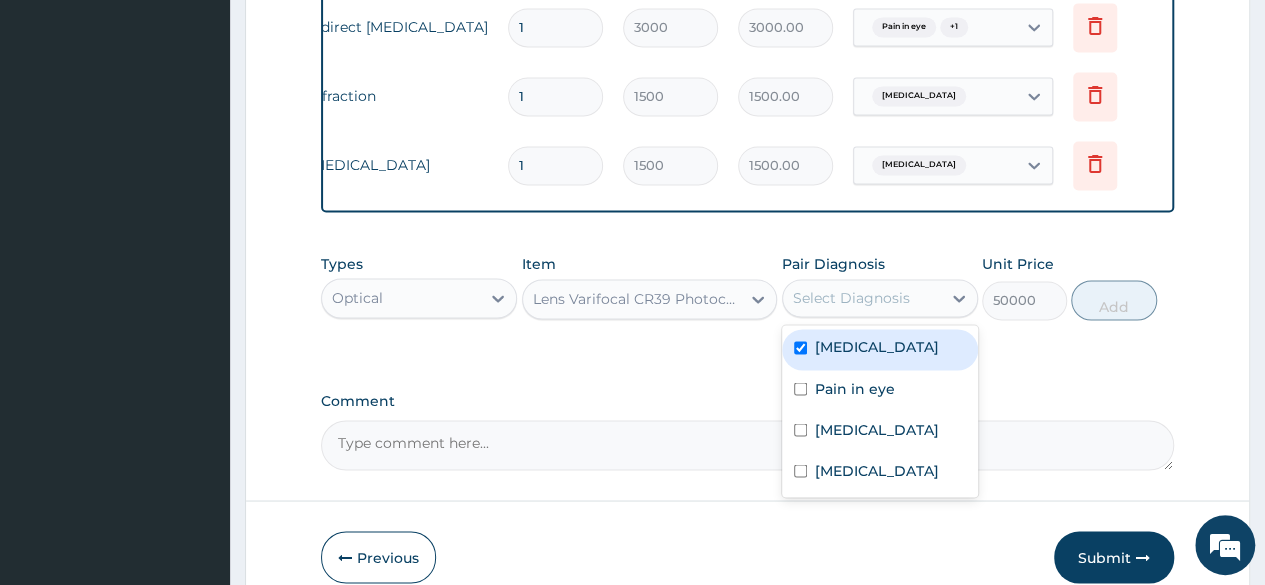 checkbox on "true" 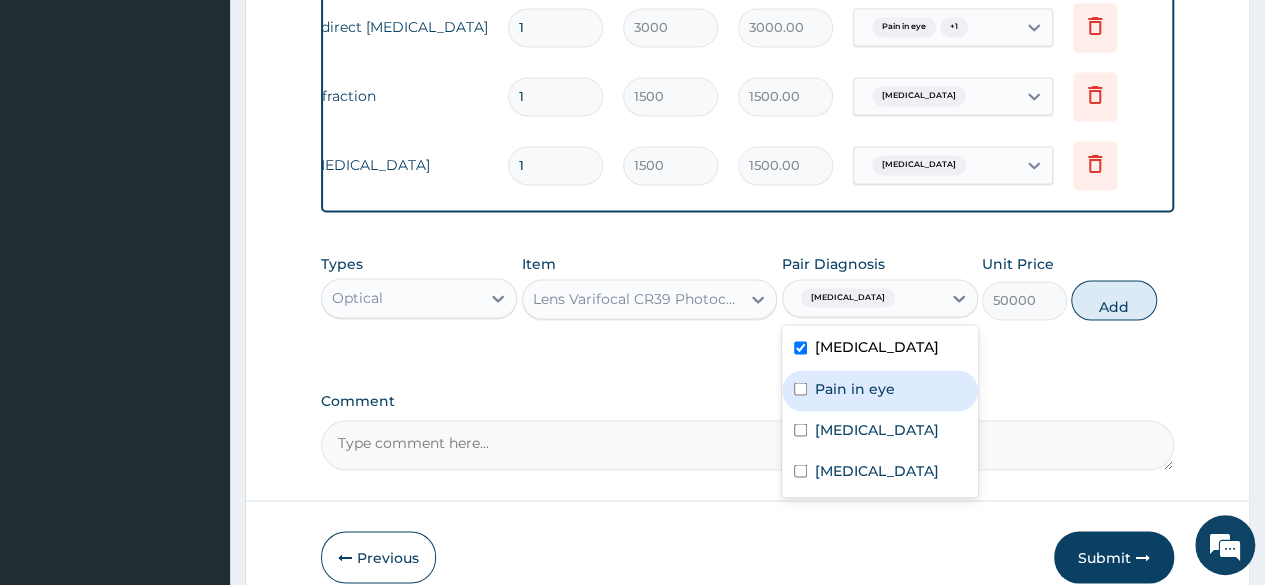 click on "Pain in eye" at bounding box center (855, 388) 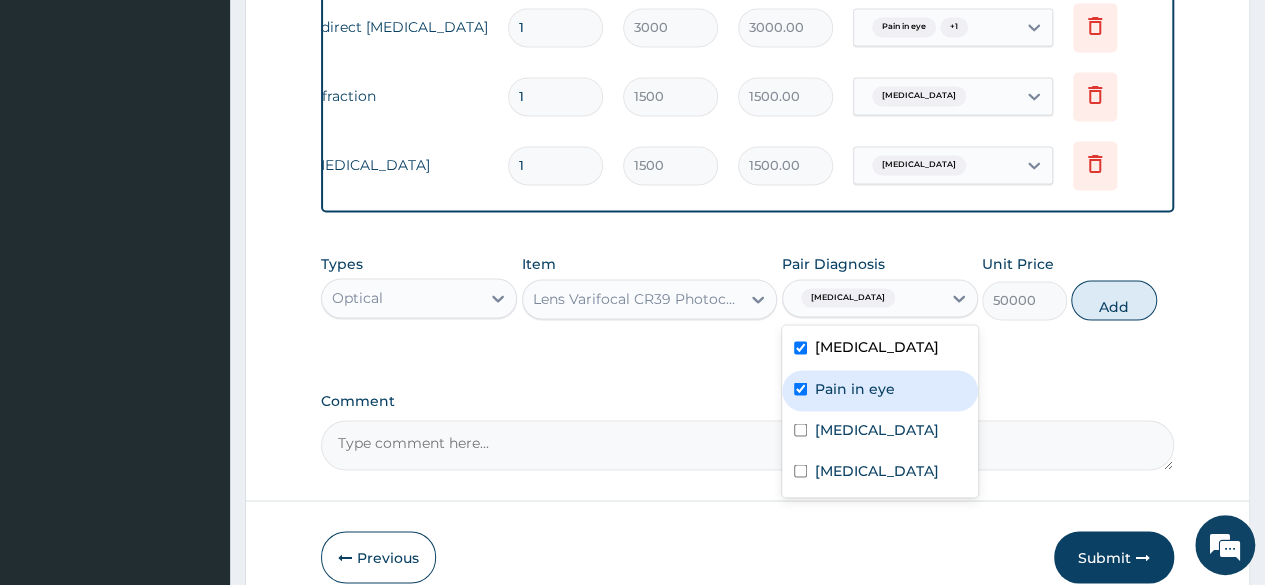 checkbox on "true" 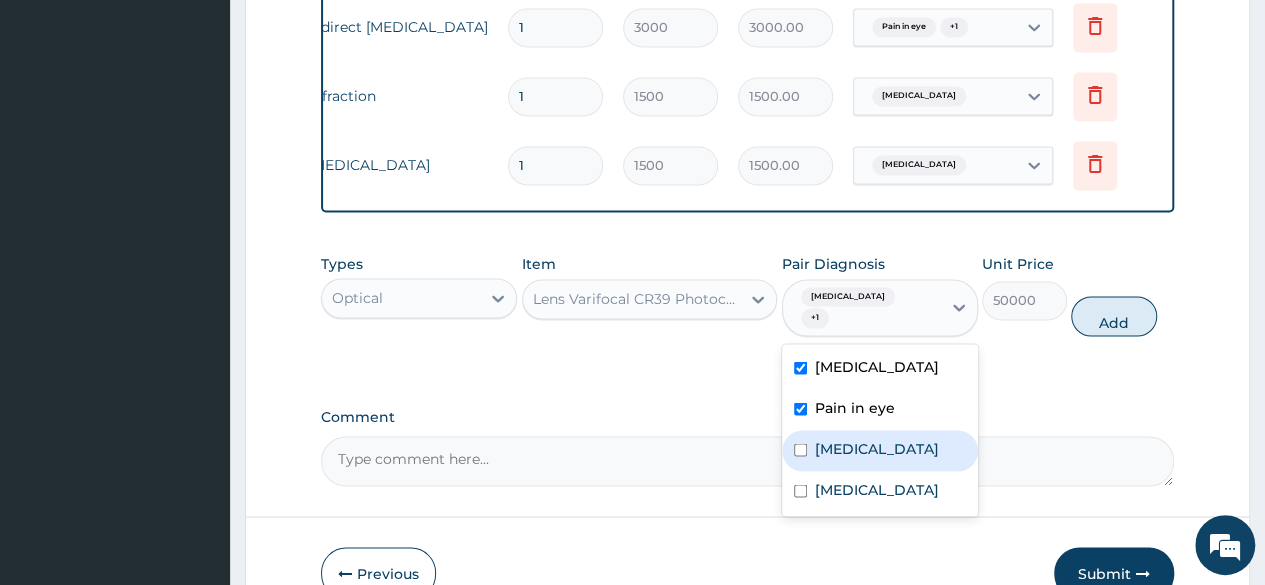 click on "[MEDICAL_DATA]" at bounding box center [877, 448] 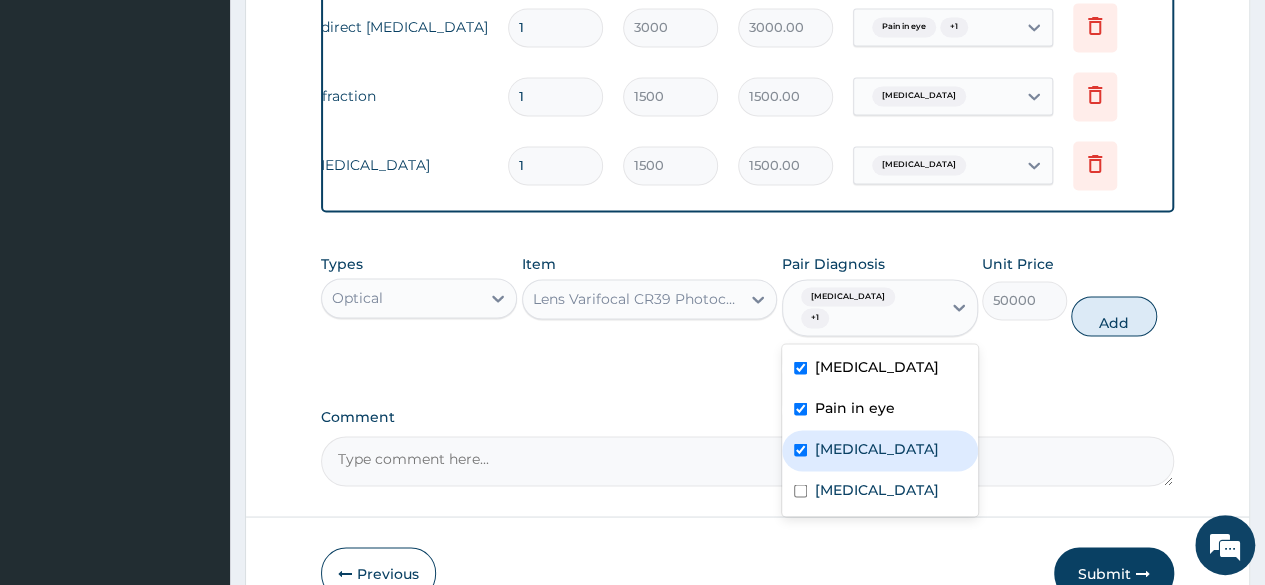 checkbox on "true" 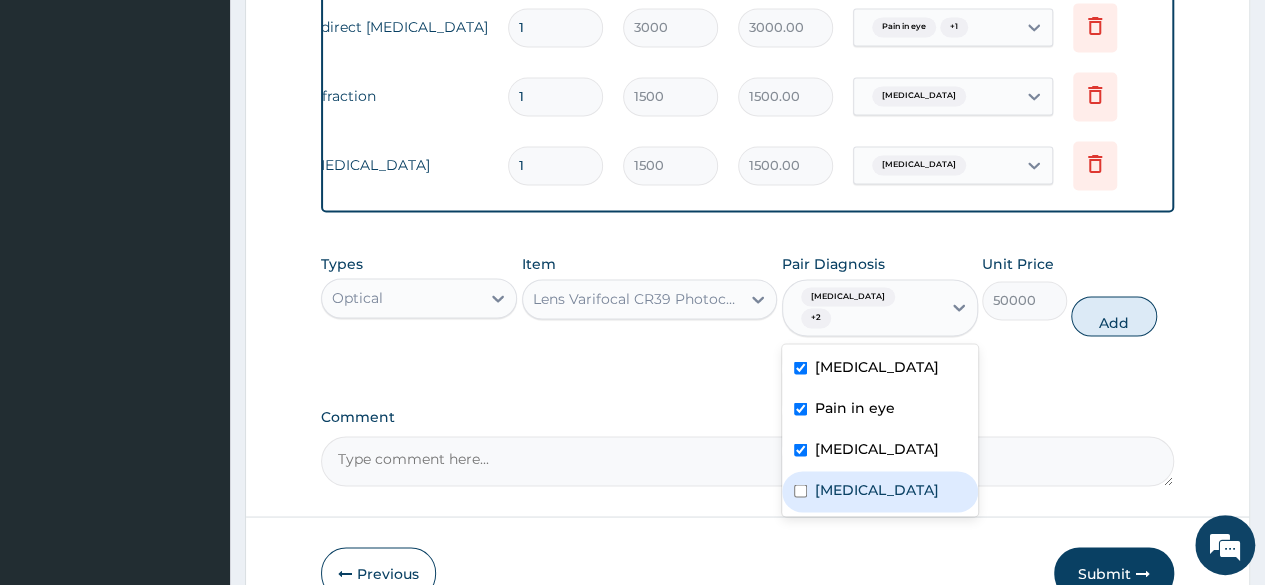 click on "[MEDICAL_DATA]" at bounding box center (877, 489) 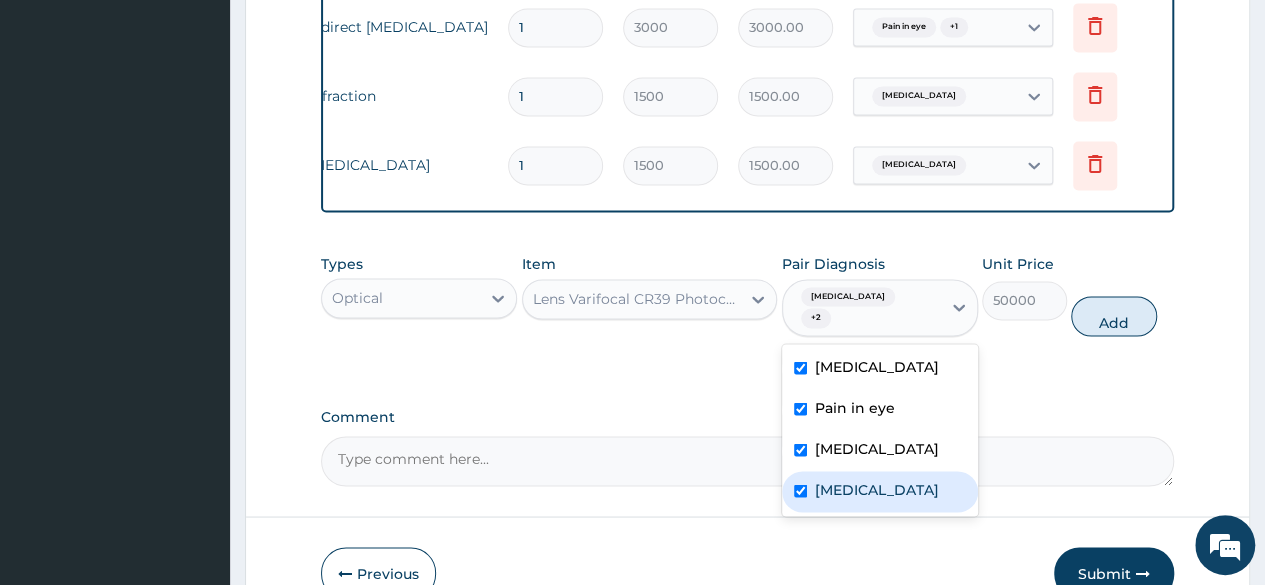 checkbox on "true" 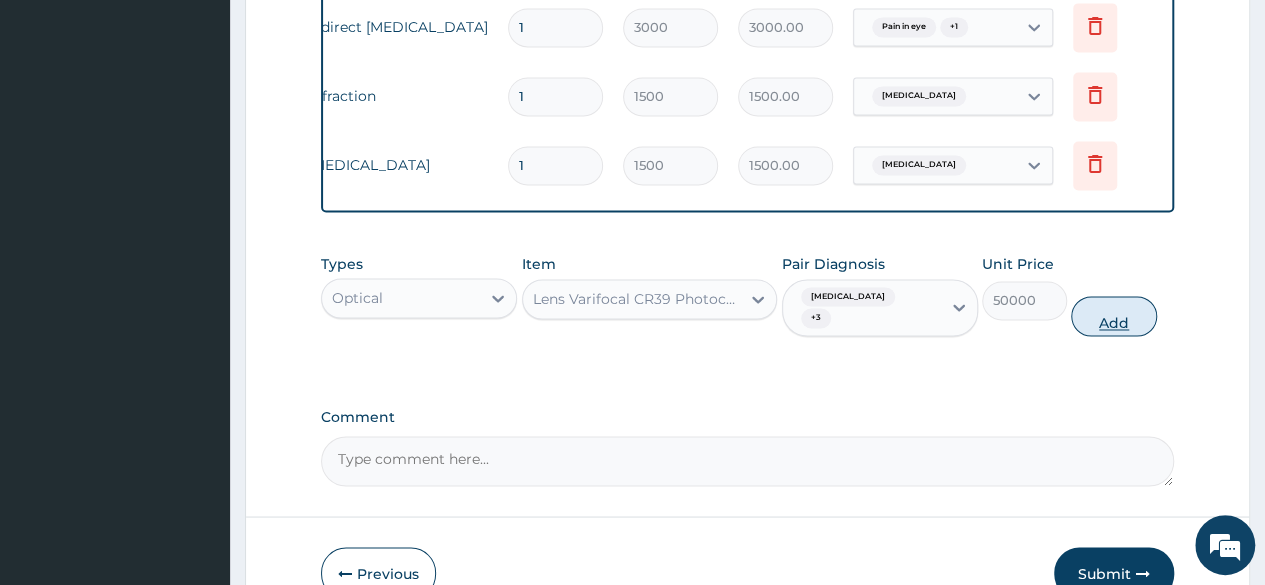 click on "Add" at bounding box center (1113, 316) 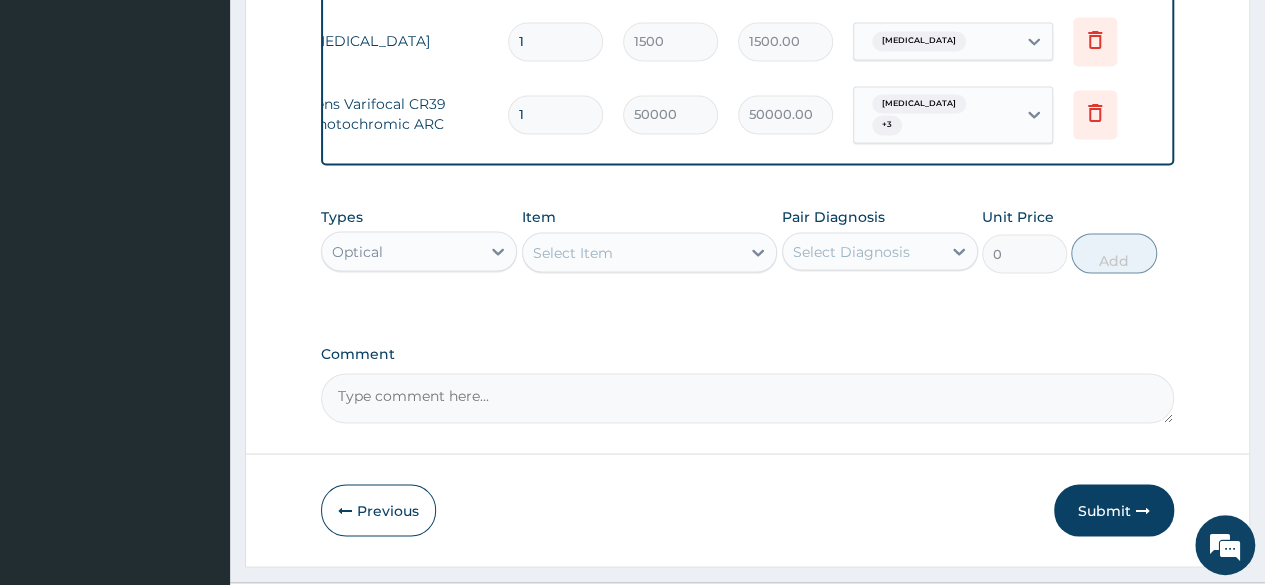 scroll, scrollTop: 1706, scrollLeft: 0, axis: vertical 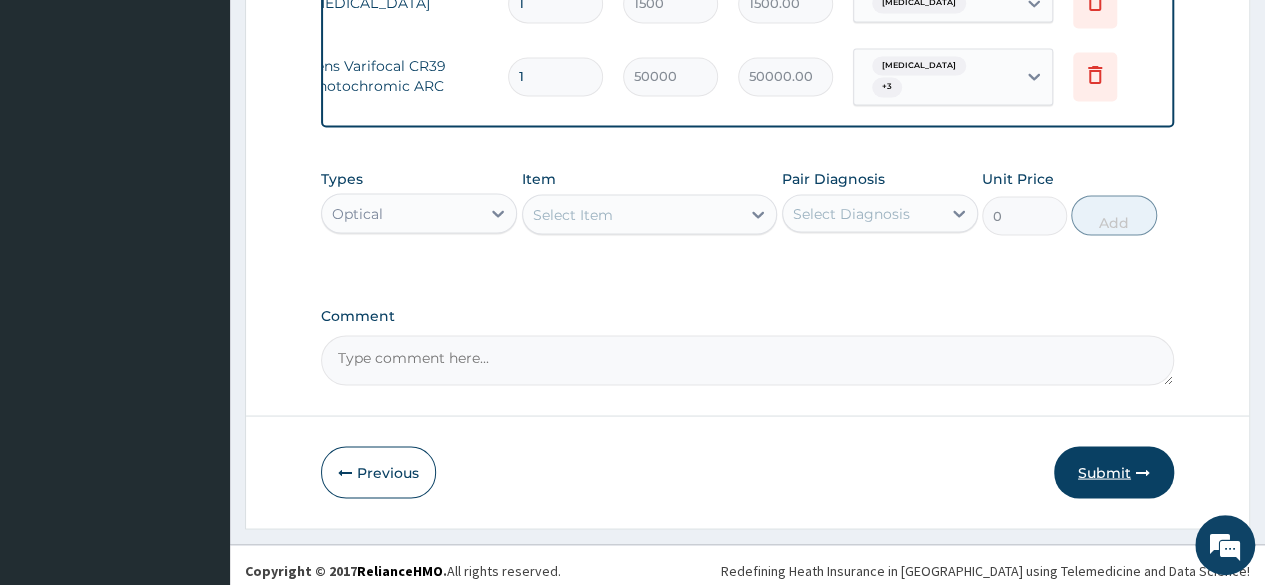 click on "Submit" at bounding box center [1114, 472] 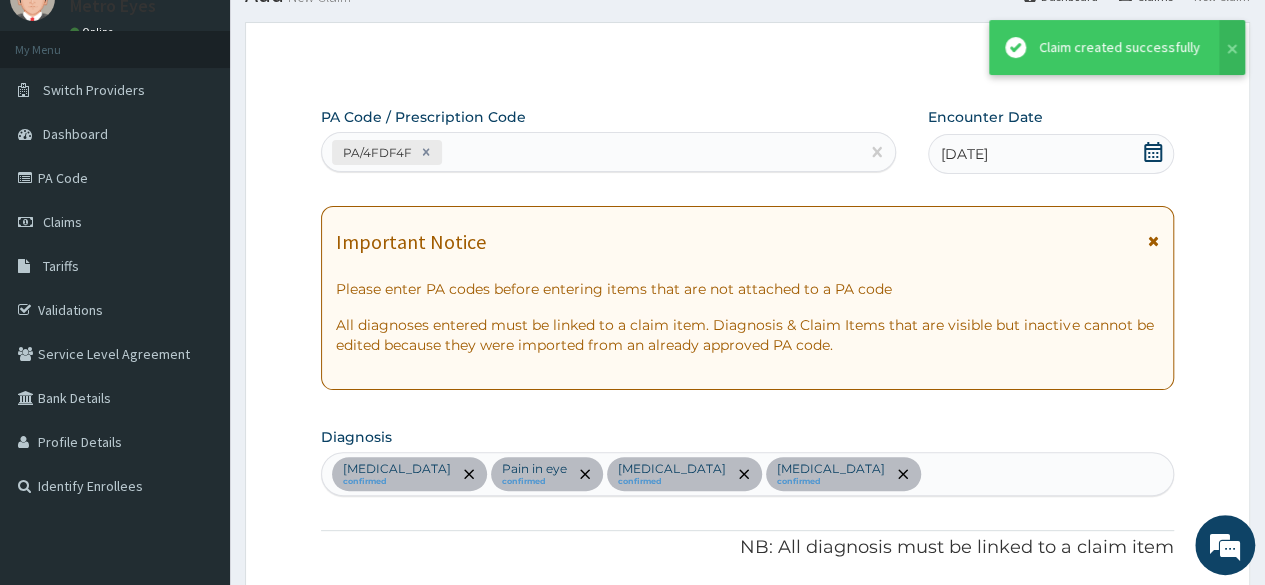 scroll, scrollTop: 1706, scrollLeft: 0, axis: vertical 